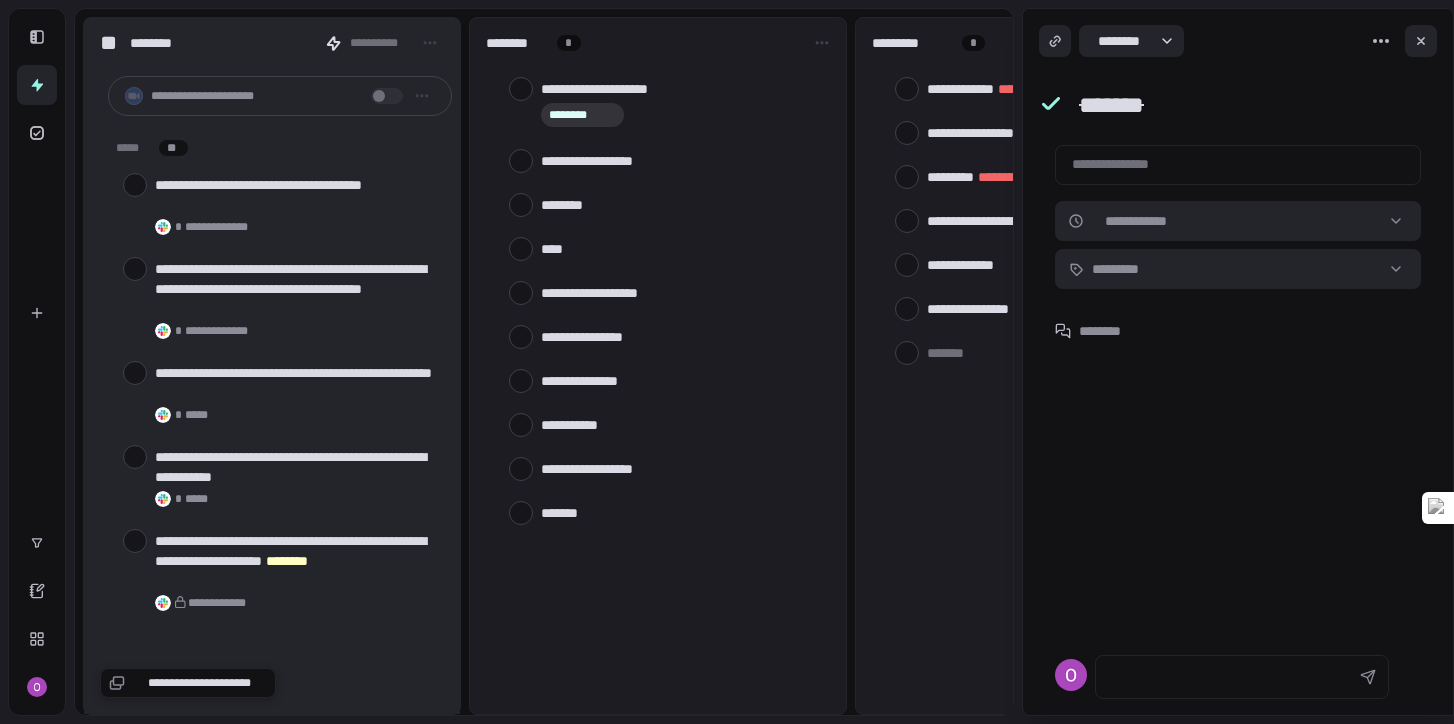 scroll, scrollTop: 0, scrollLeft: 0, axis: both 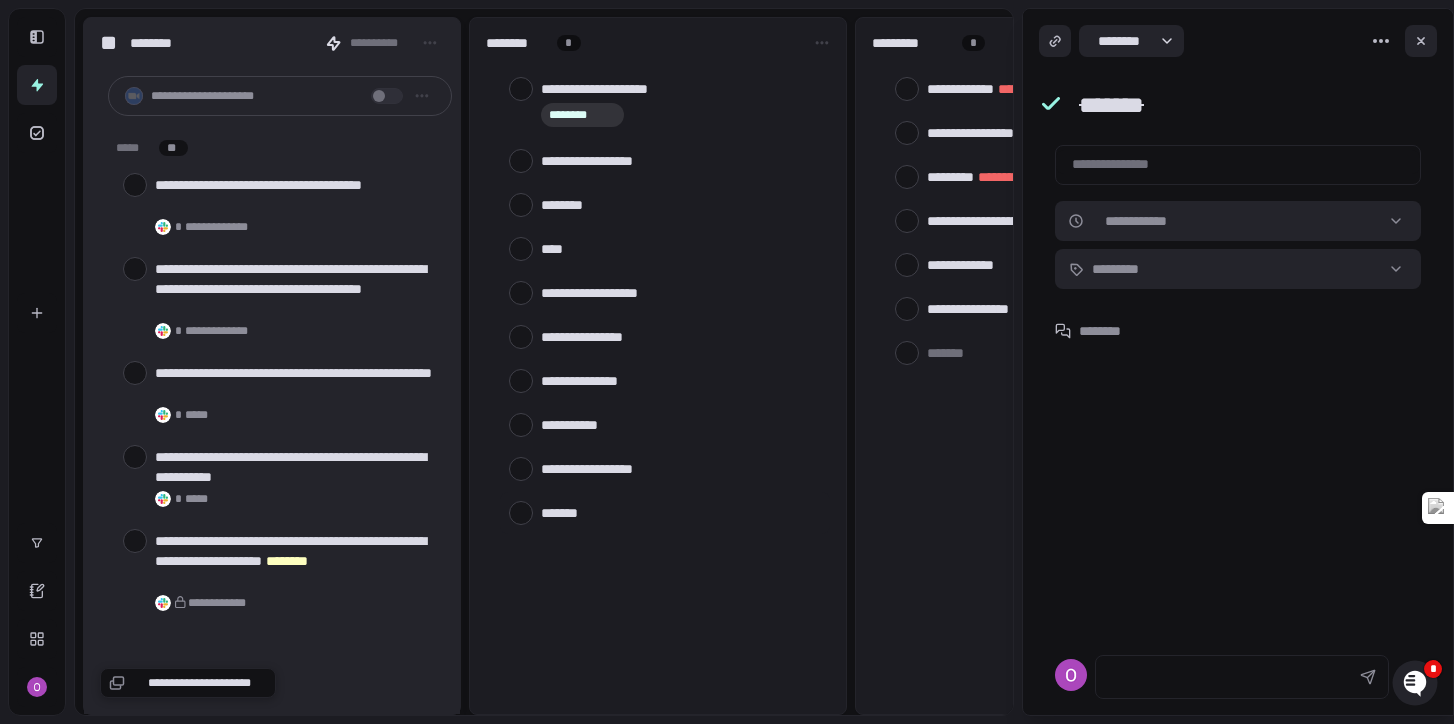 click at bounding box center [681, 512] 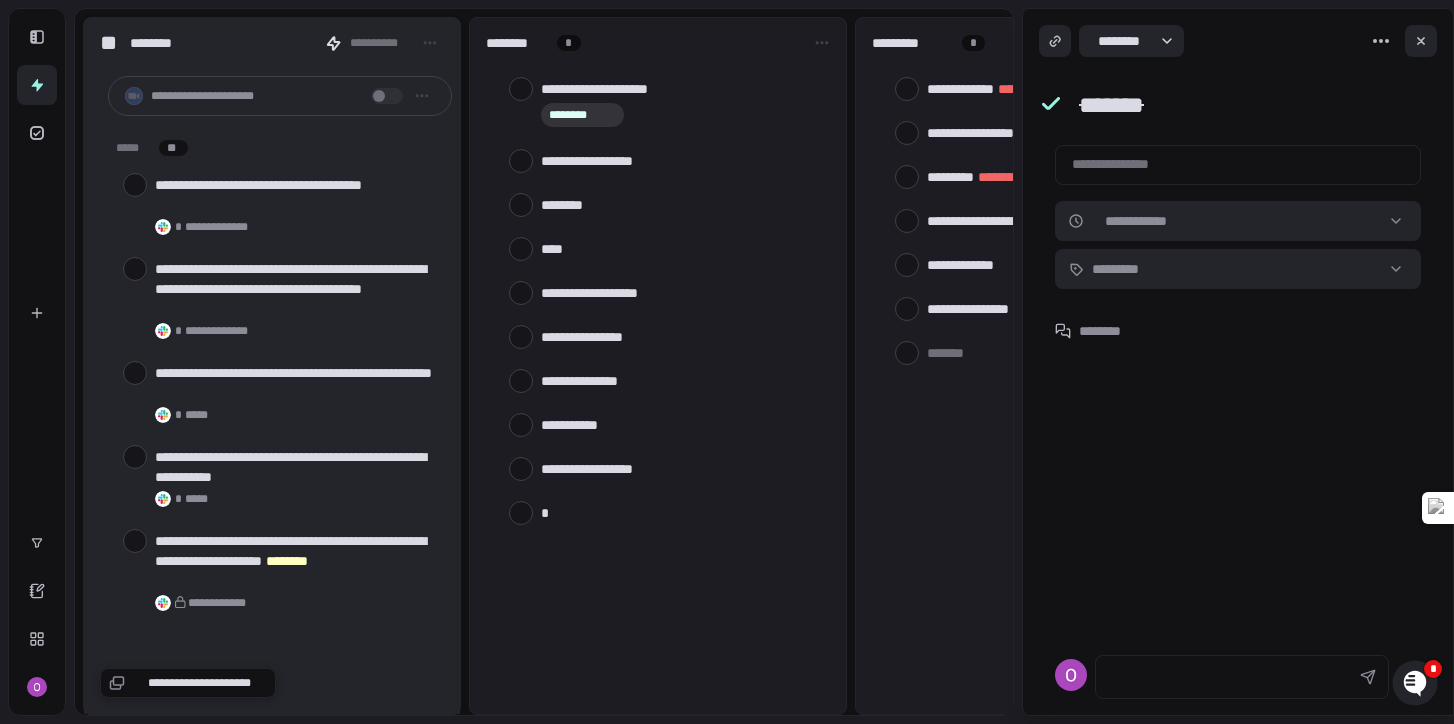 type on "**" 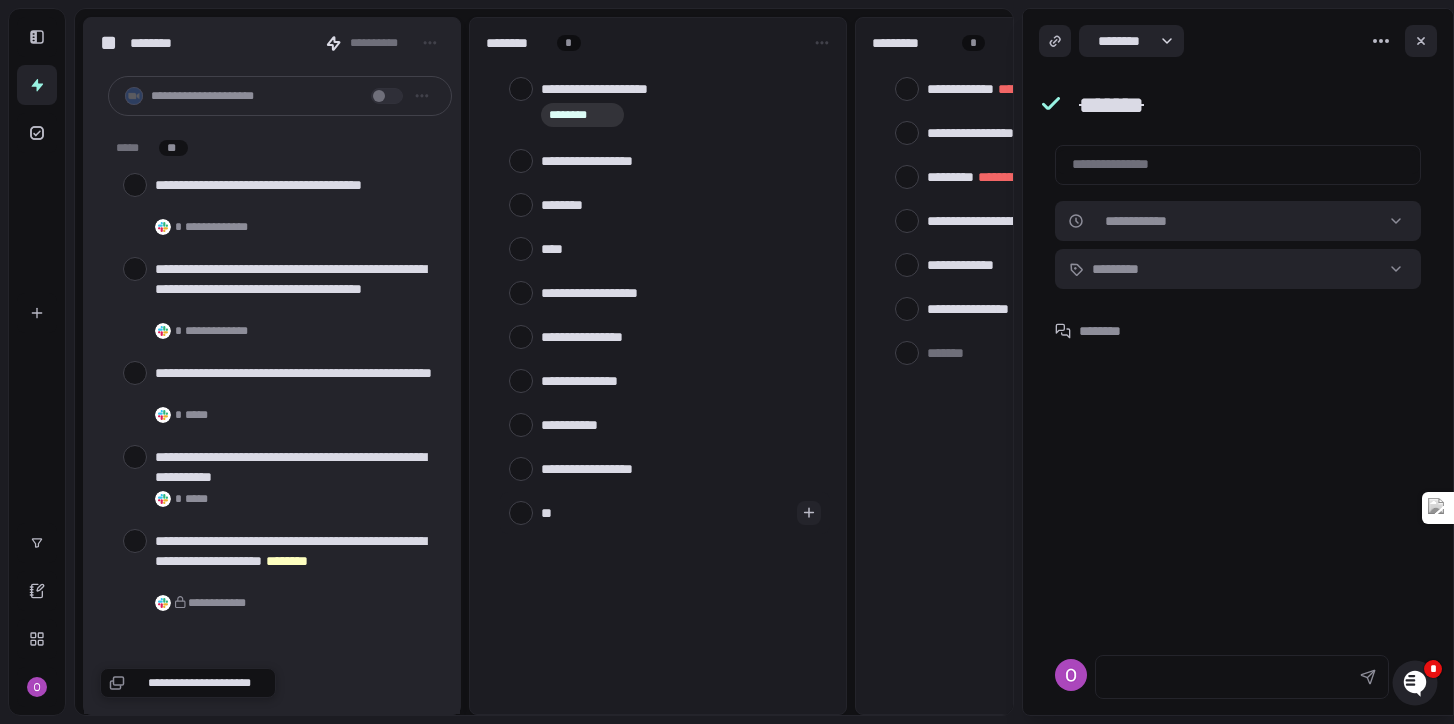 type on "***" 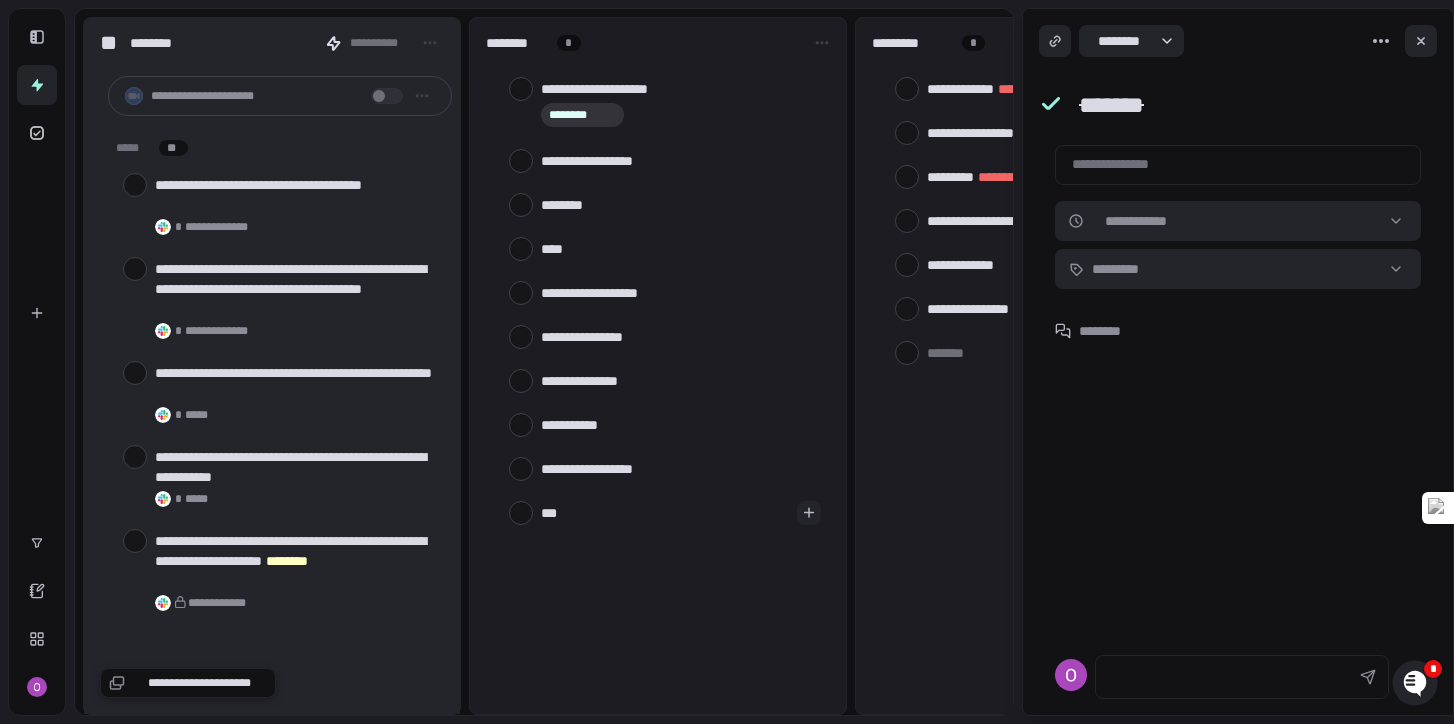 type on "****" 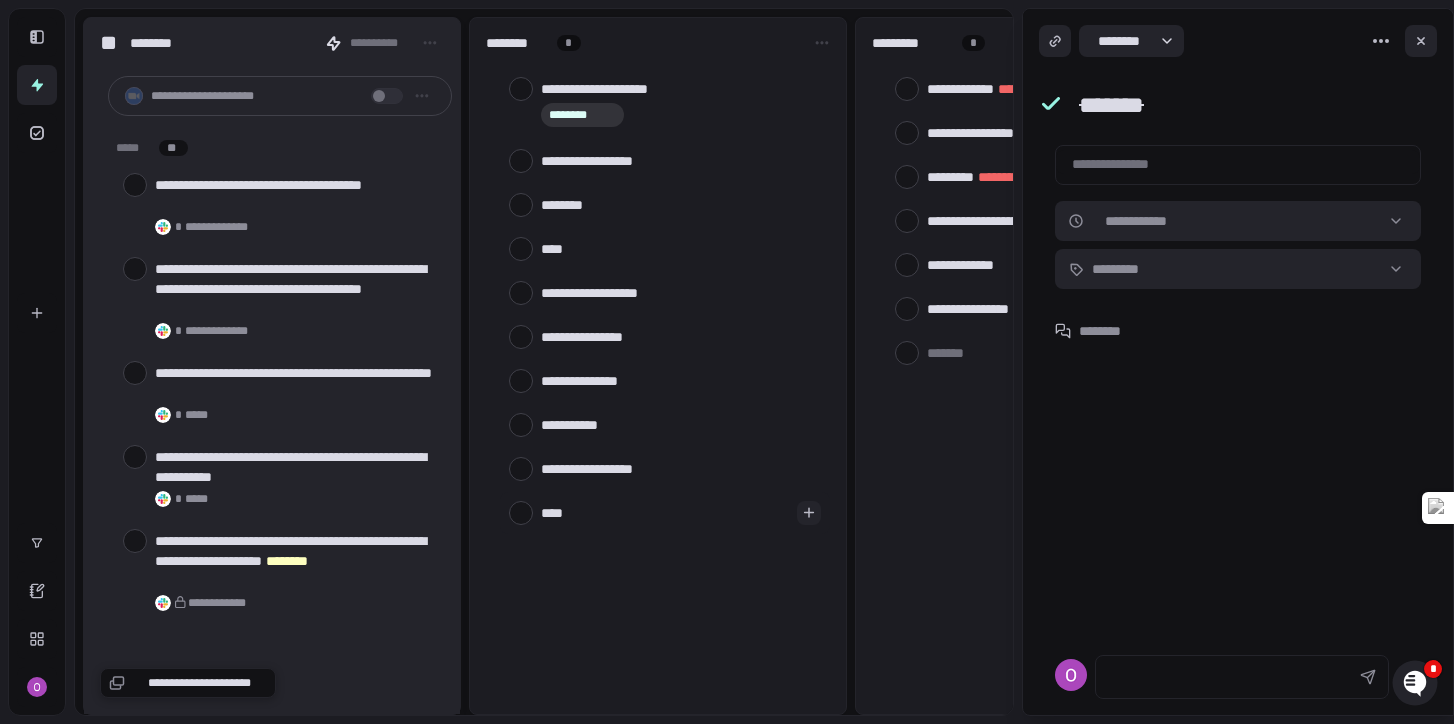 type on "*****" 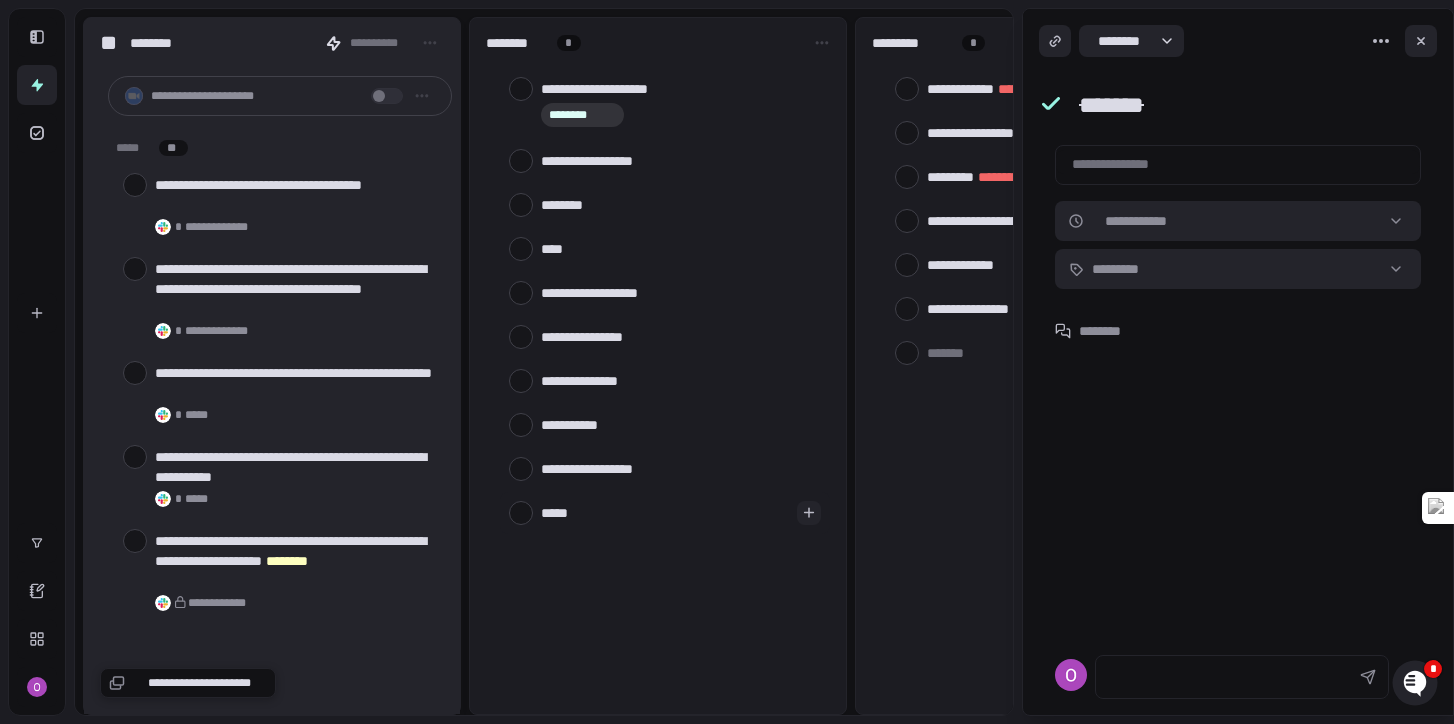 type on "*****" 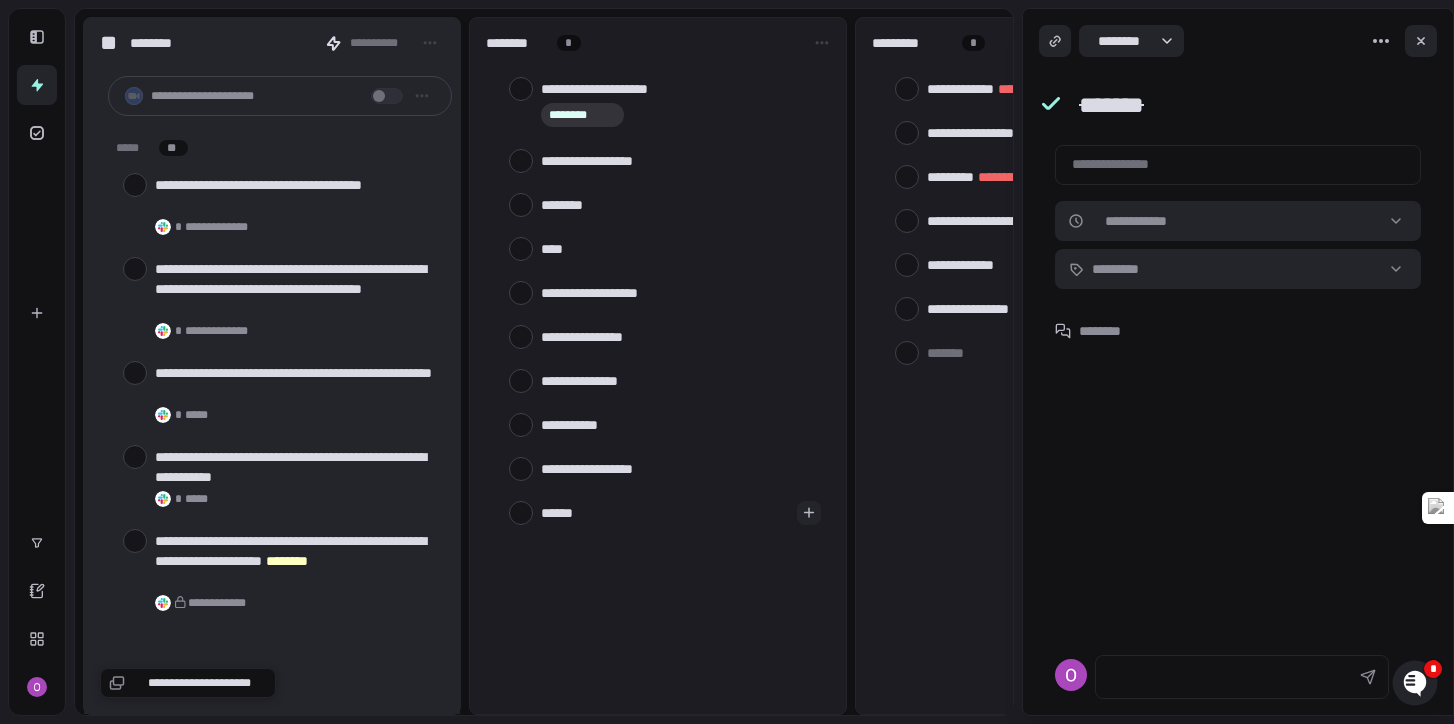 type on "*******" 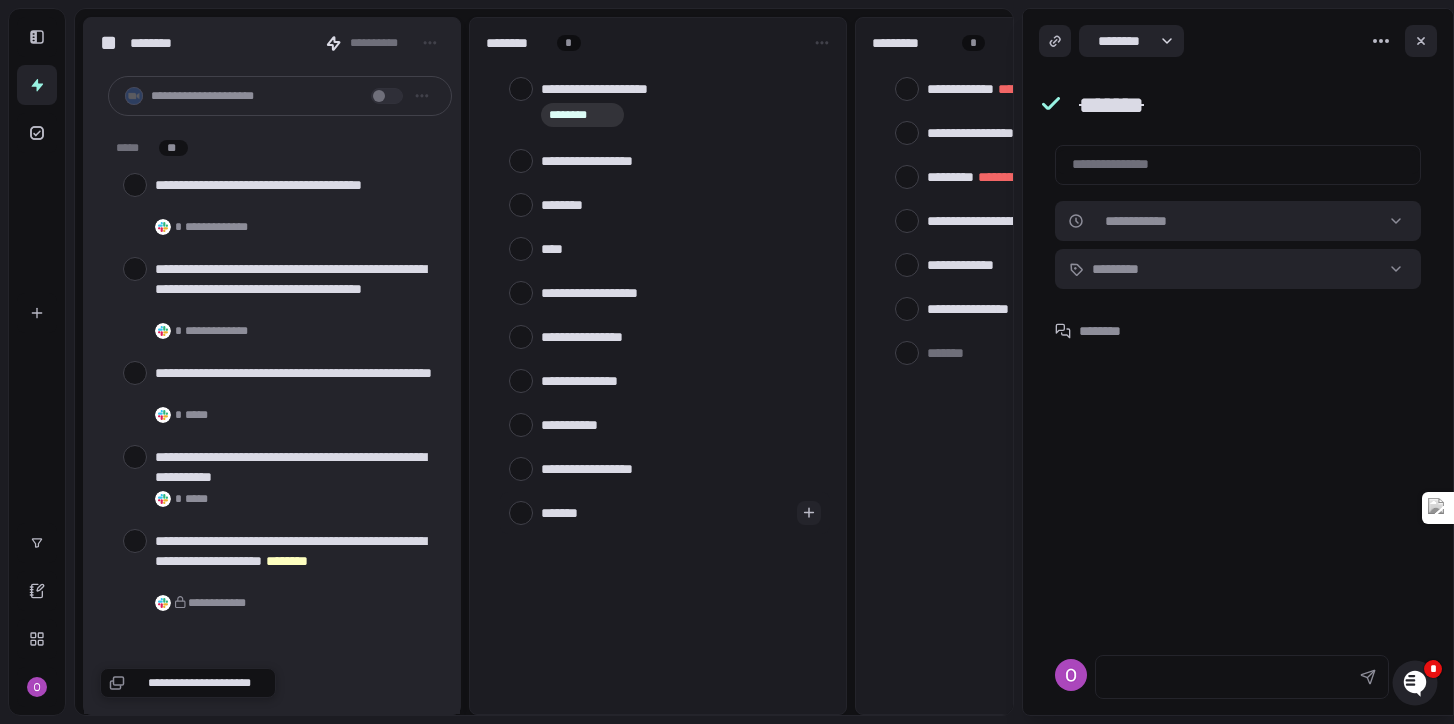 type on "********" 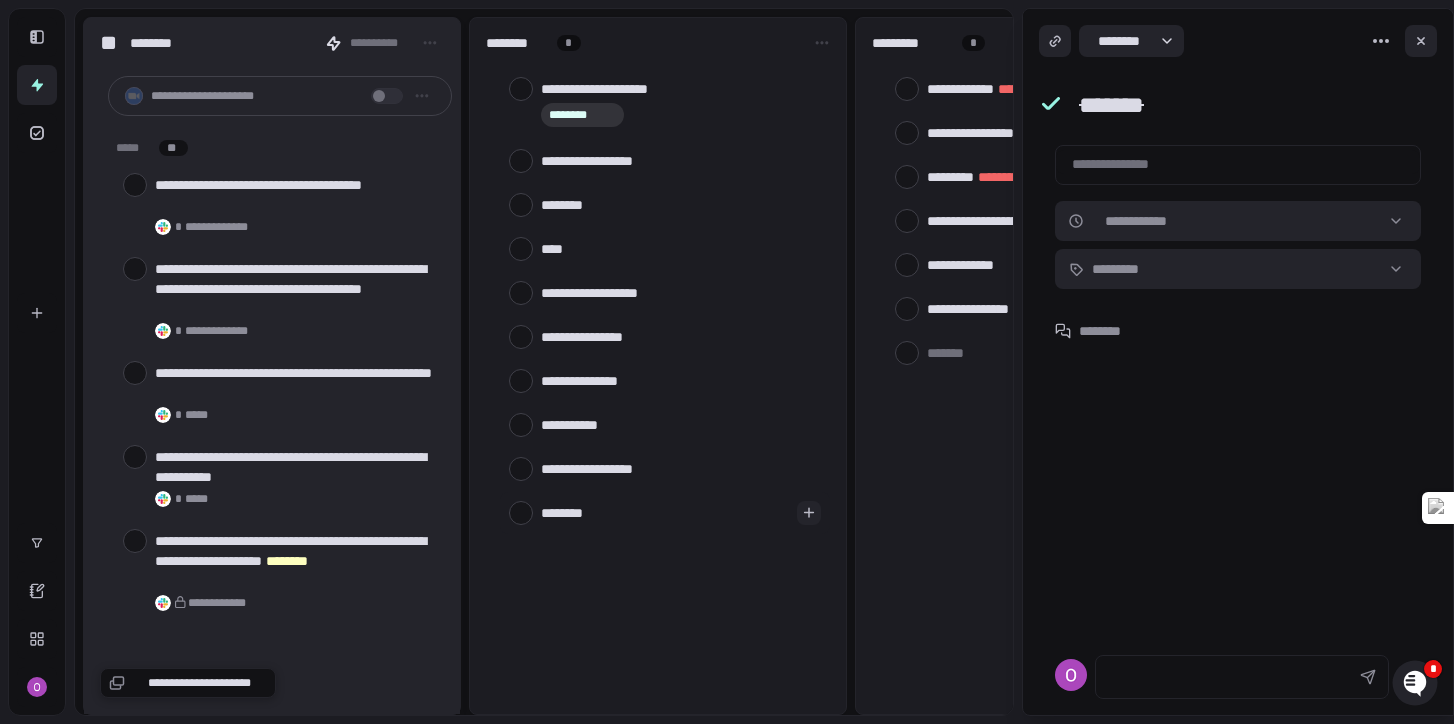 type on "********" 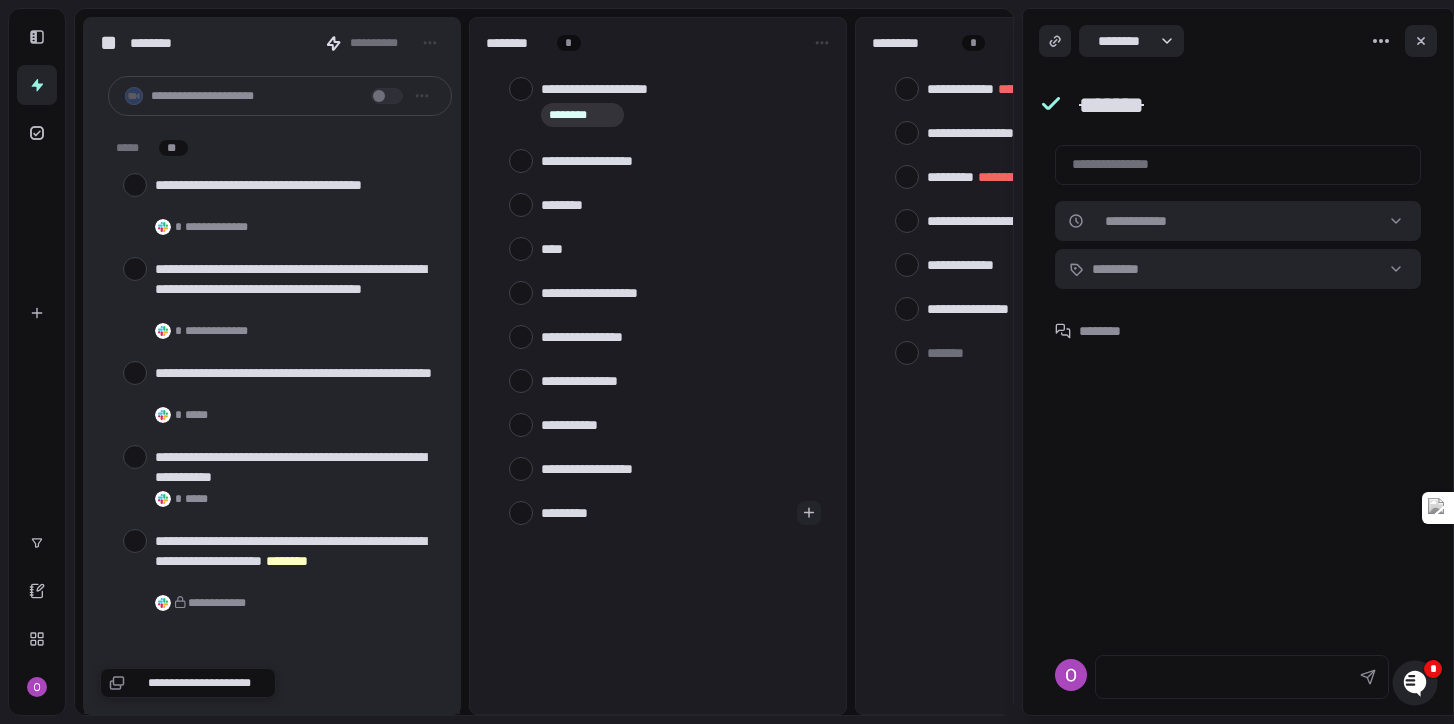 type on "********" 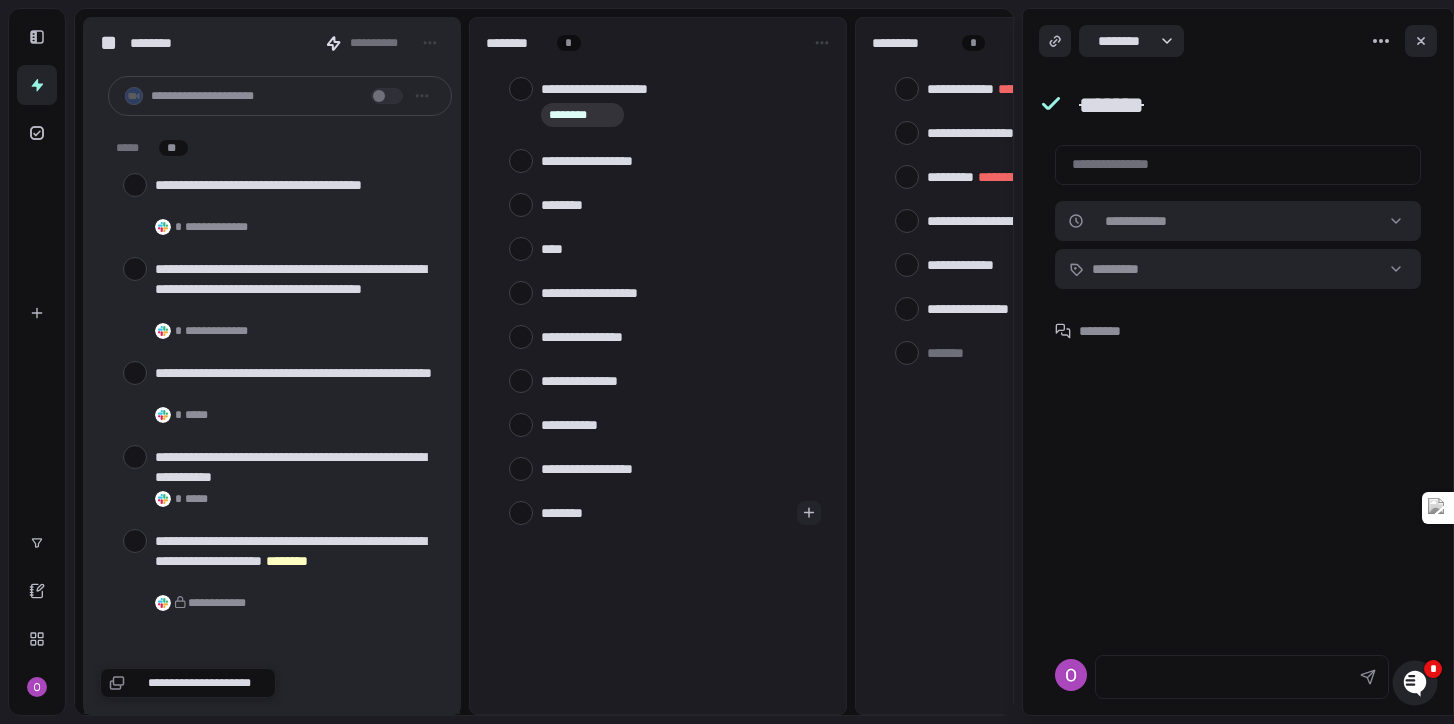 type on "*******" 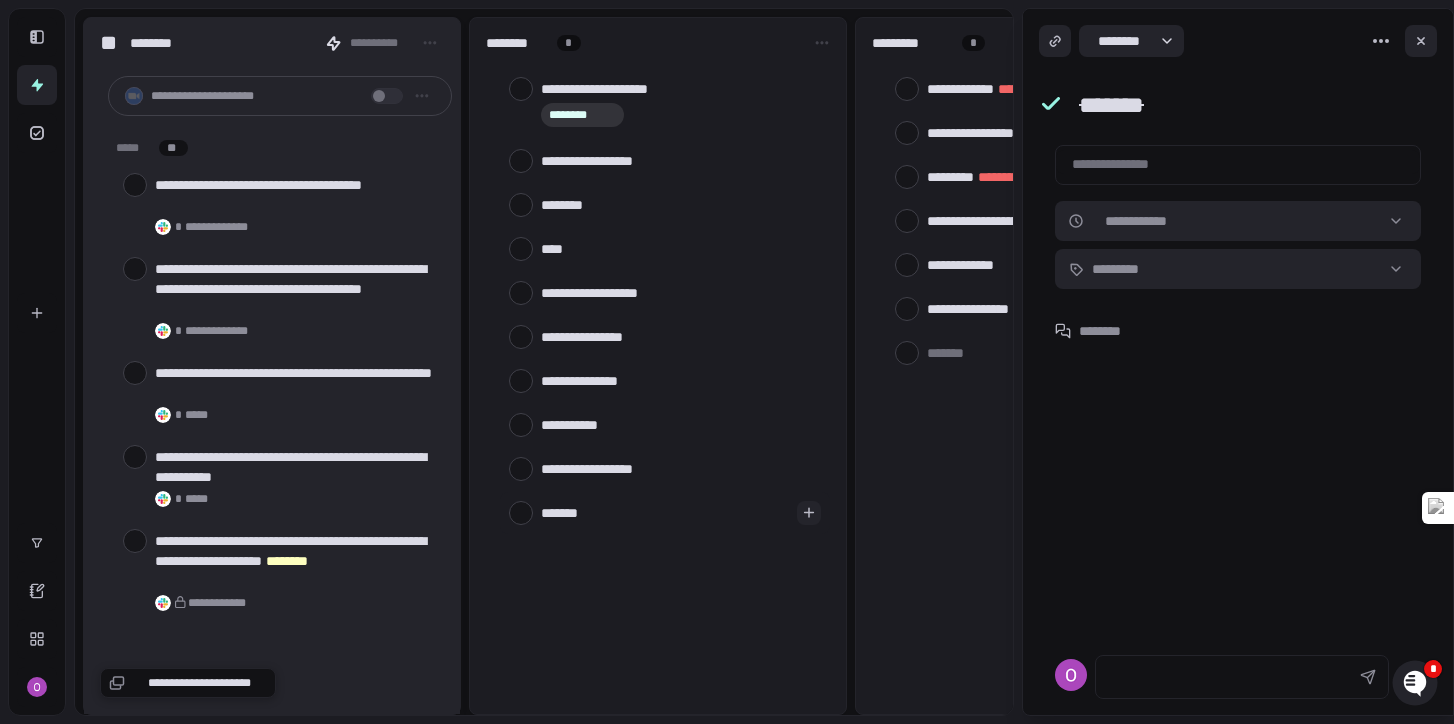 type on "*****" 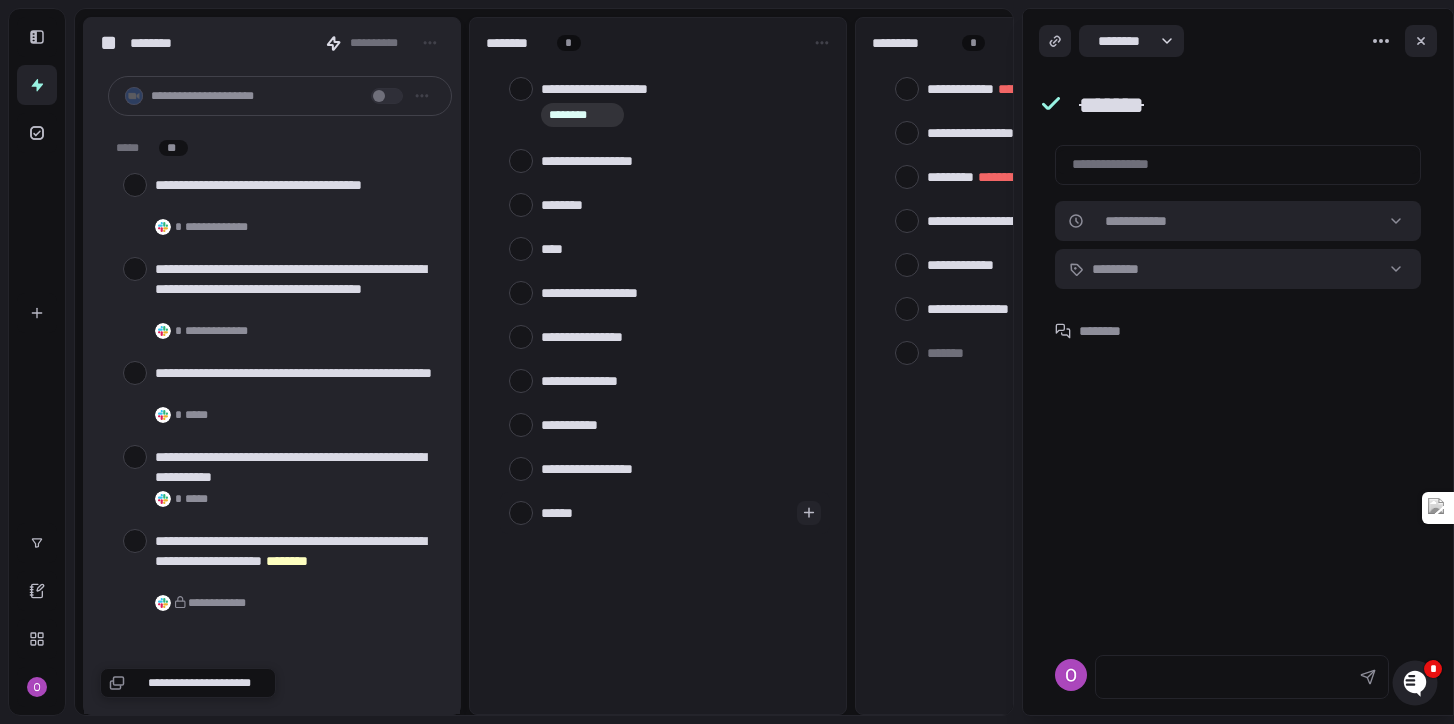 type on "*******" 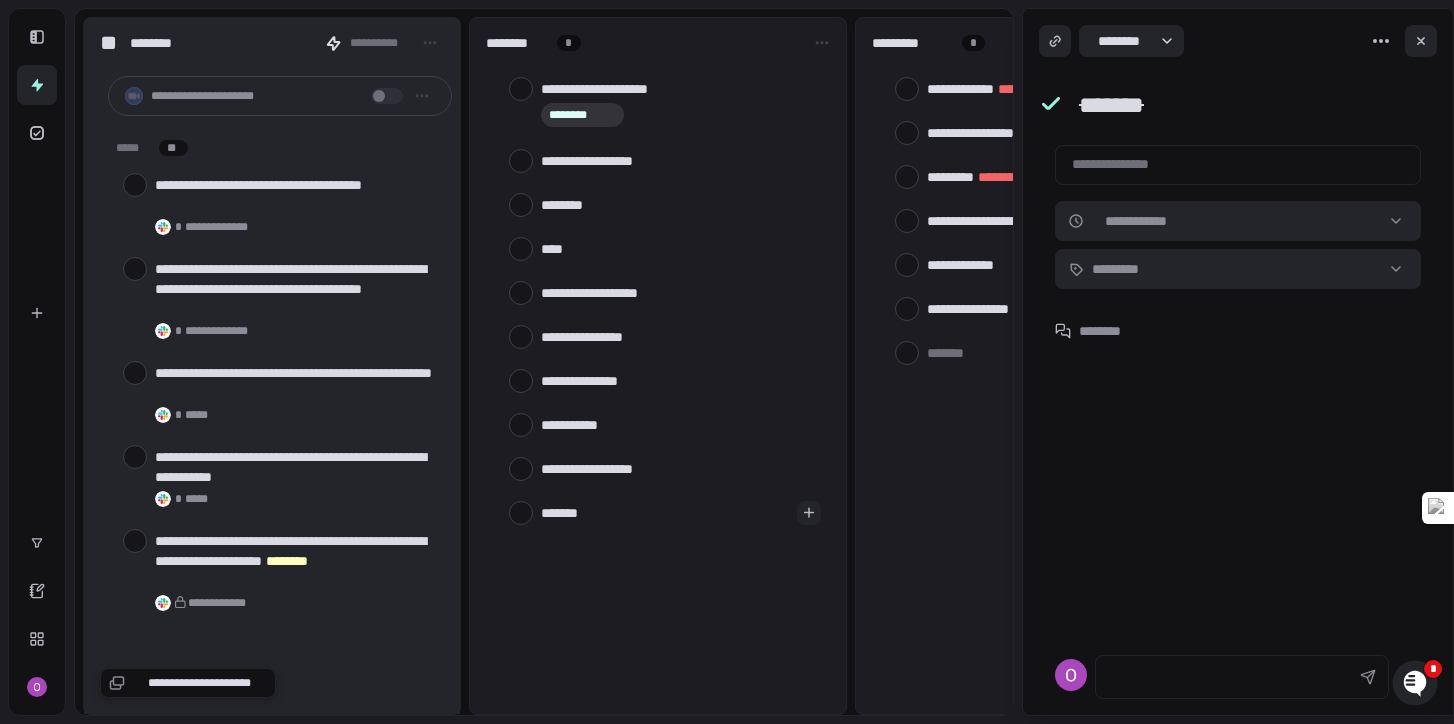 type on "********" 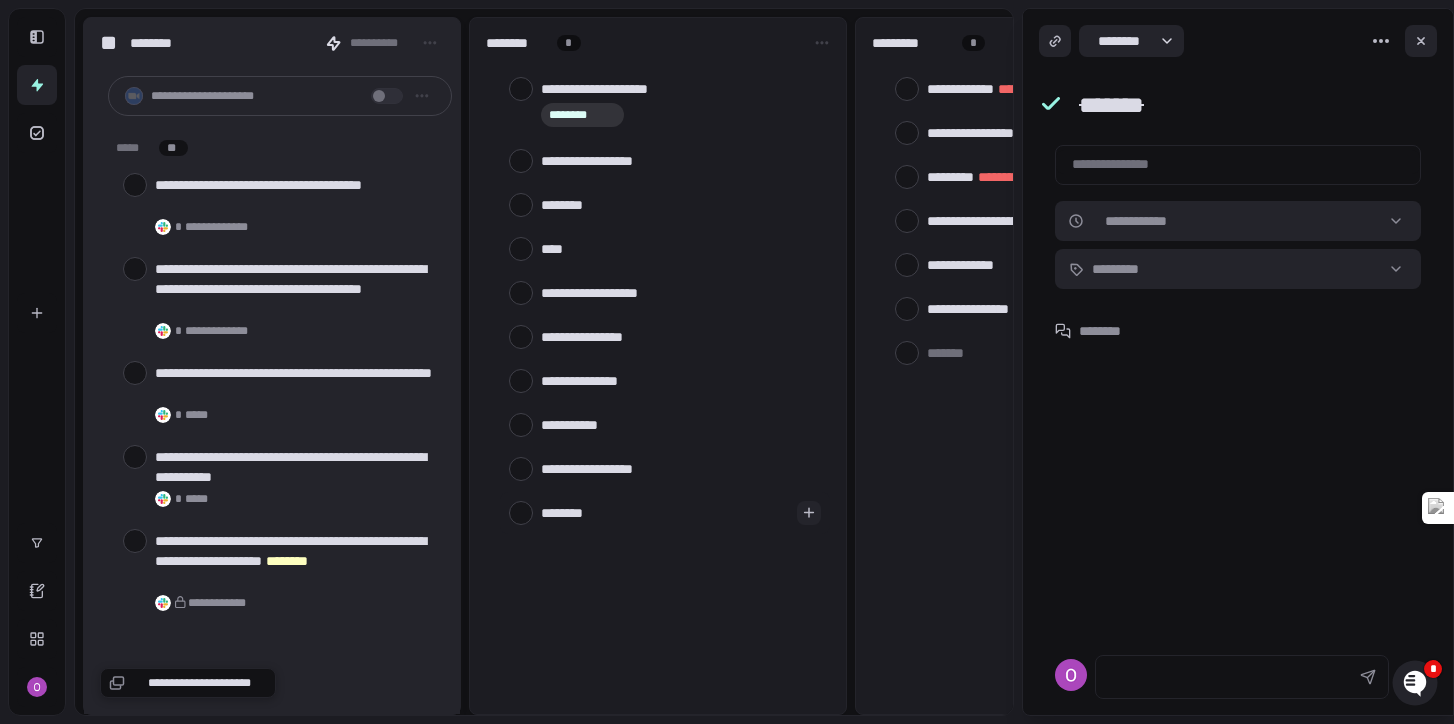 type on "*********" 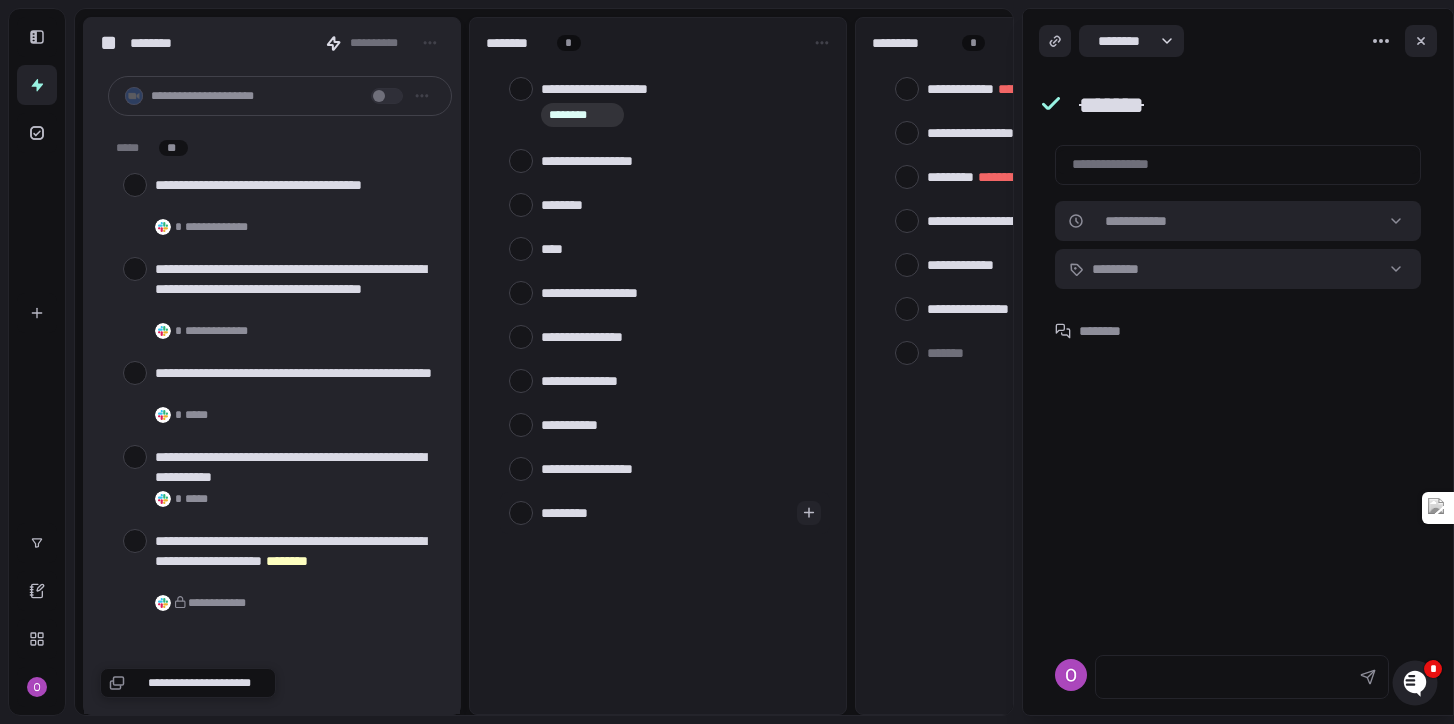 type on "*********" 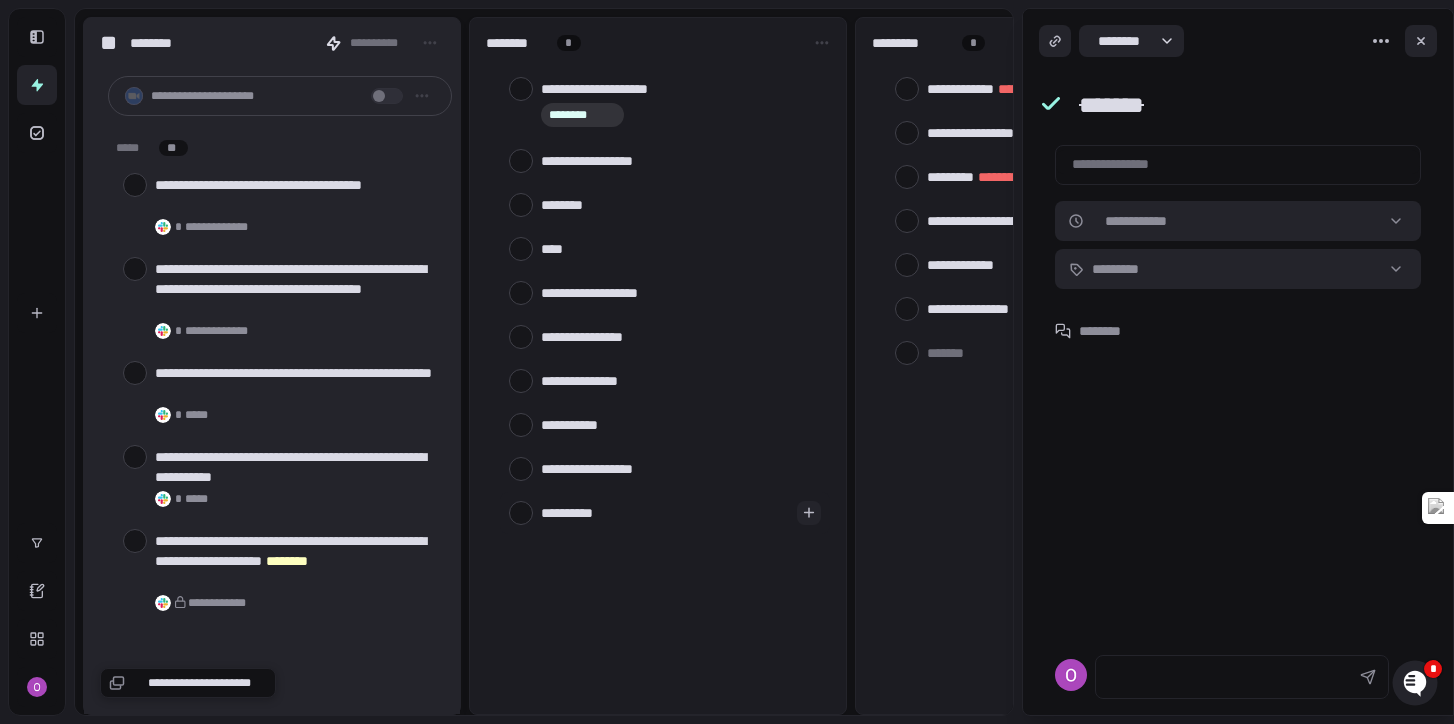 type on "**********" 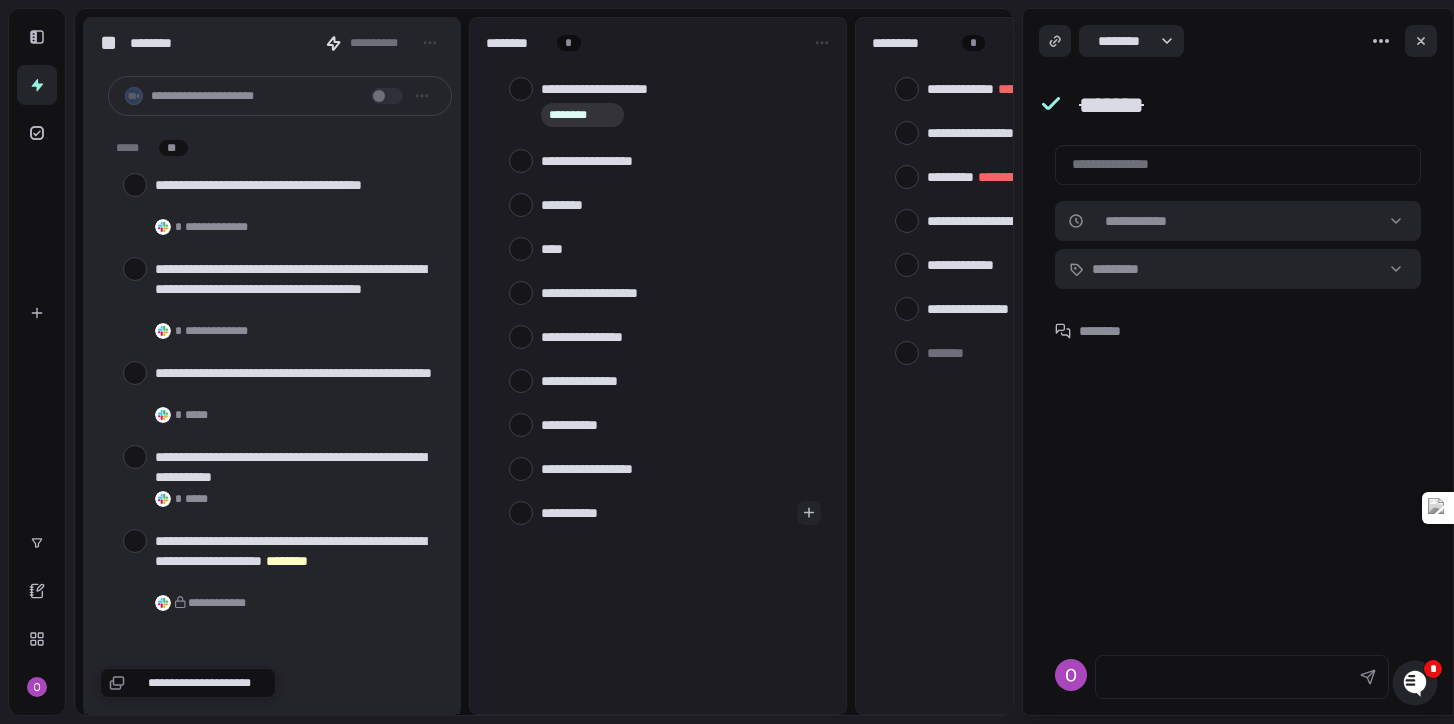 type on "**********" 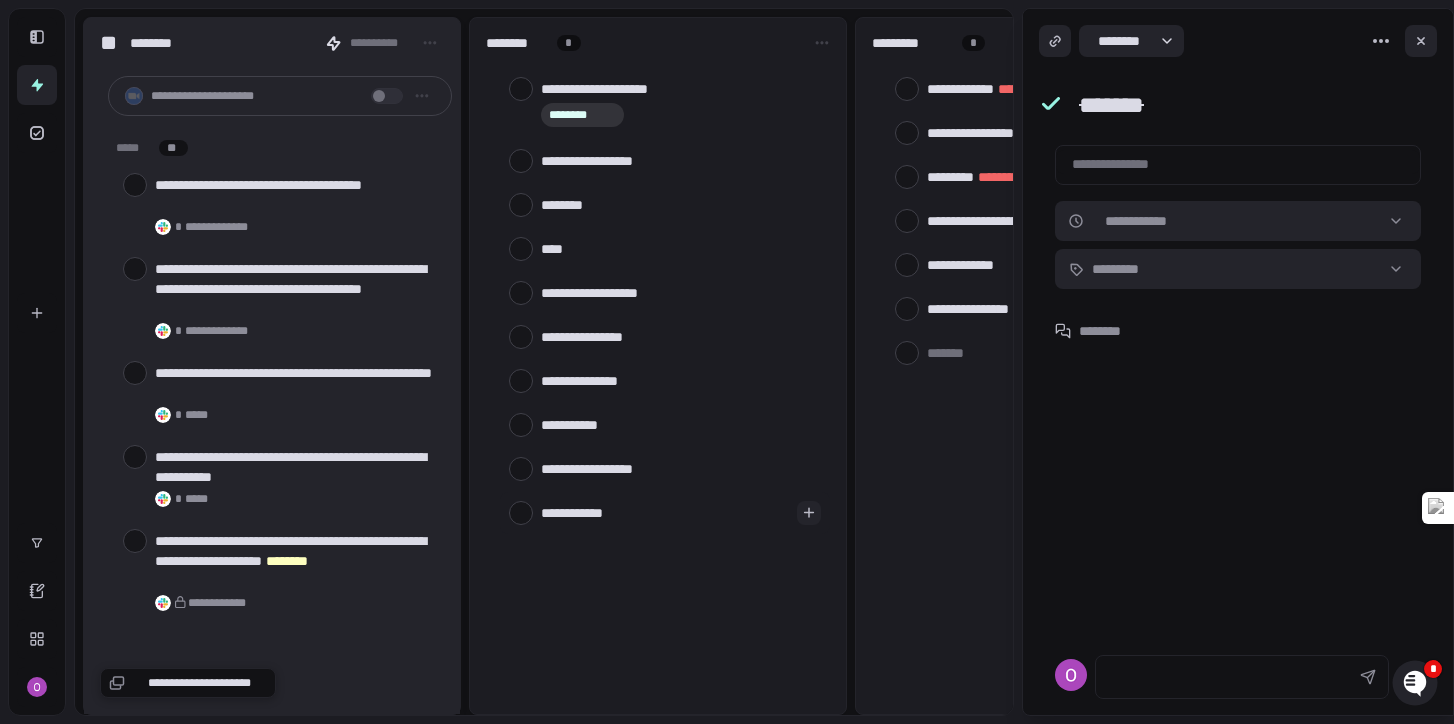 type on "*" 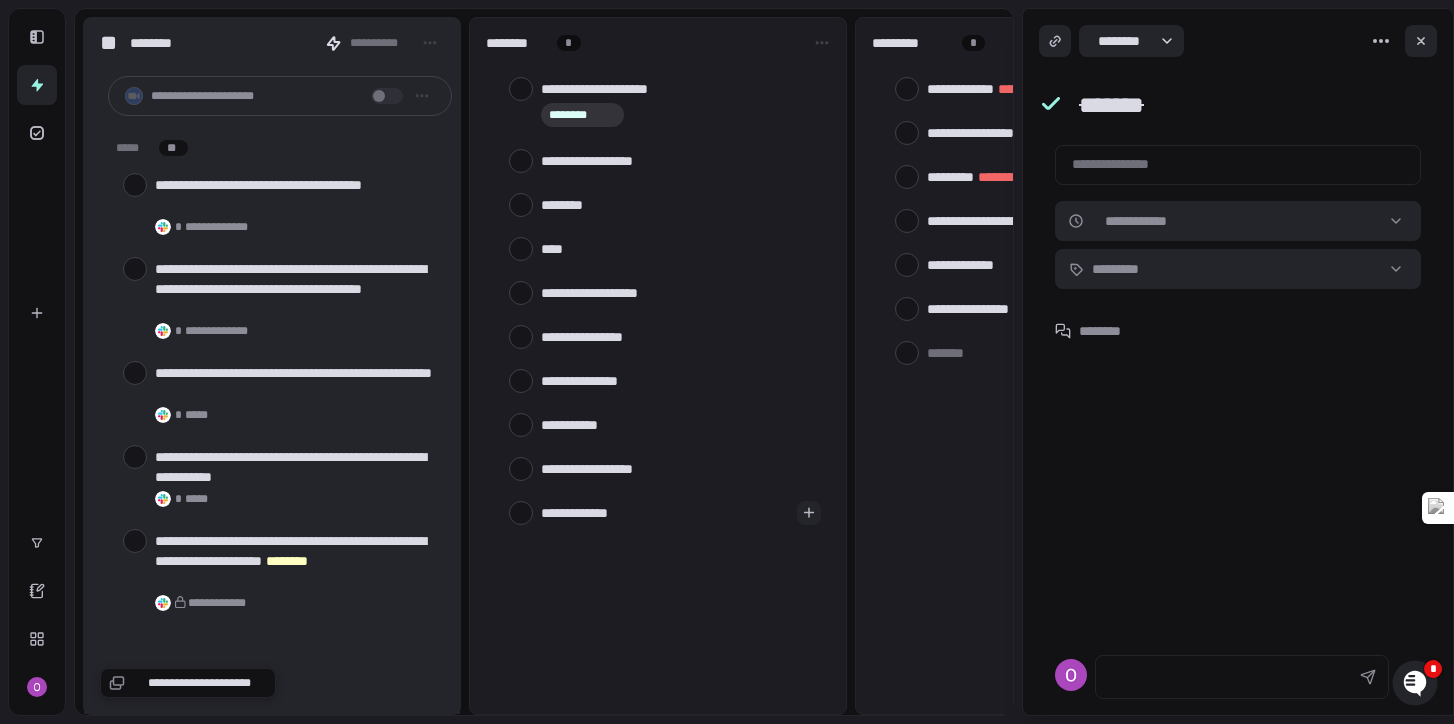 type on "**********" 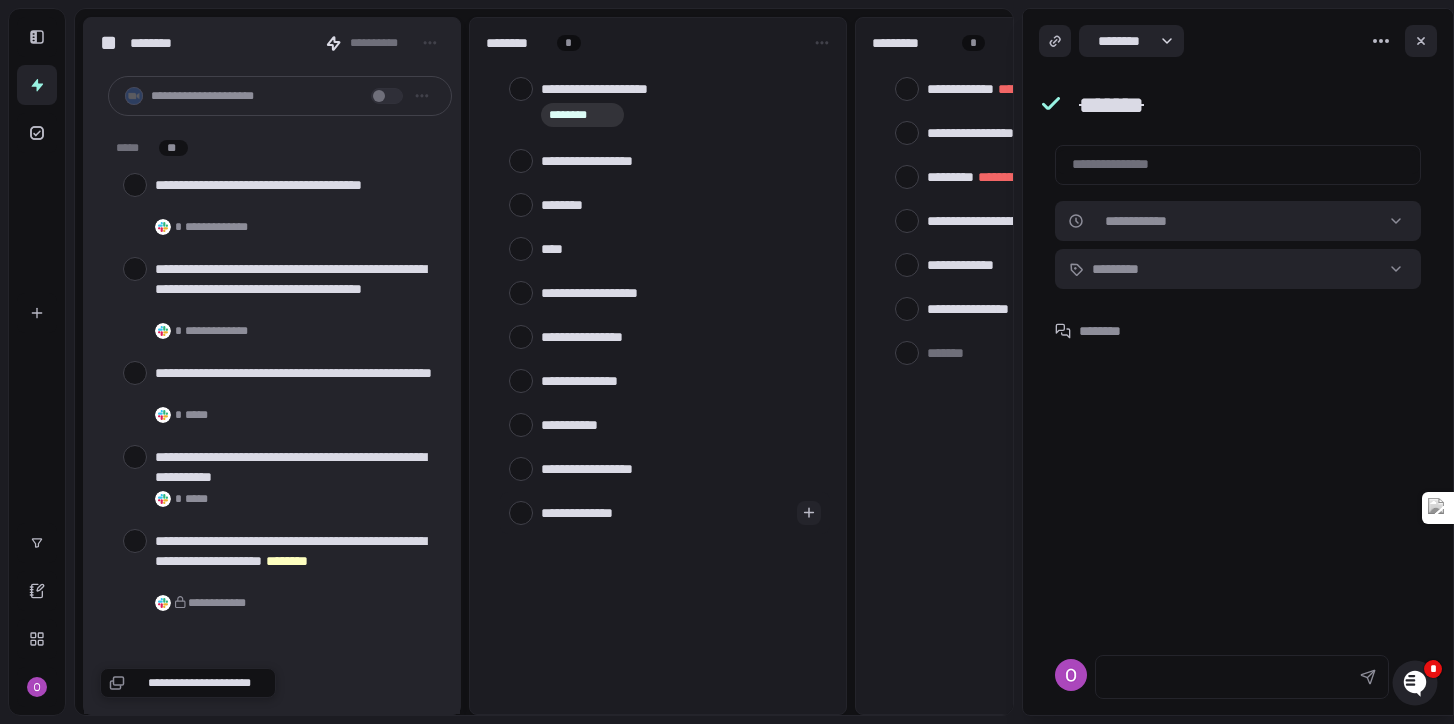 type on "**********" 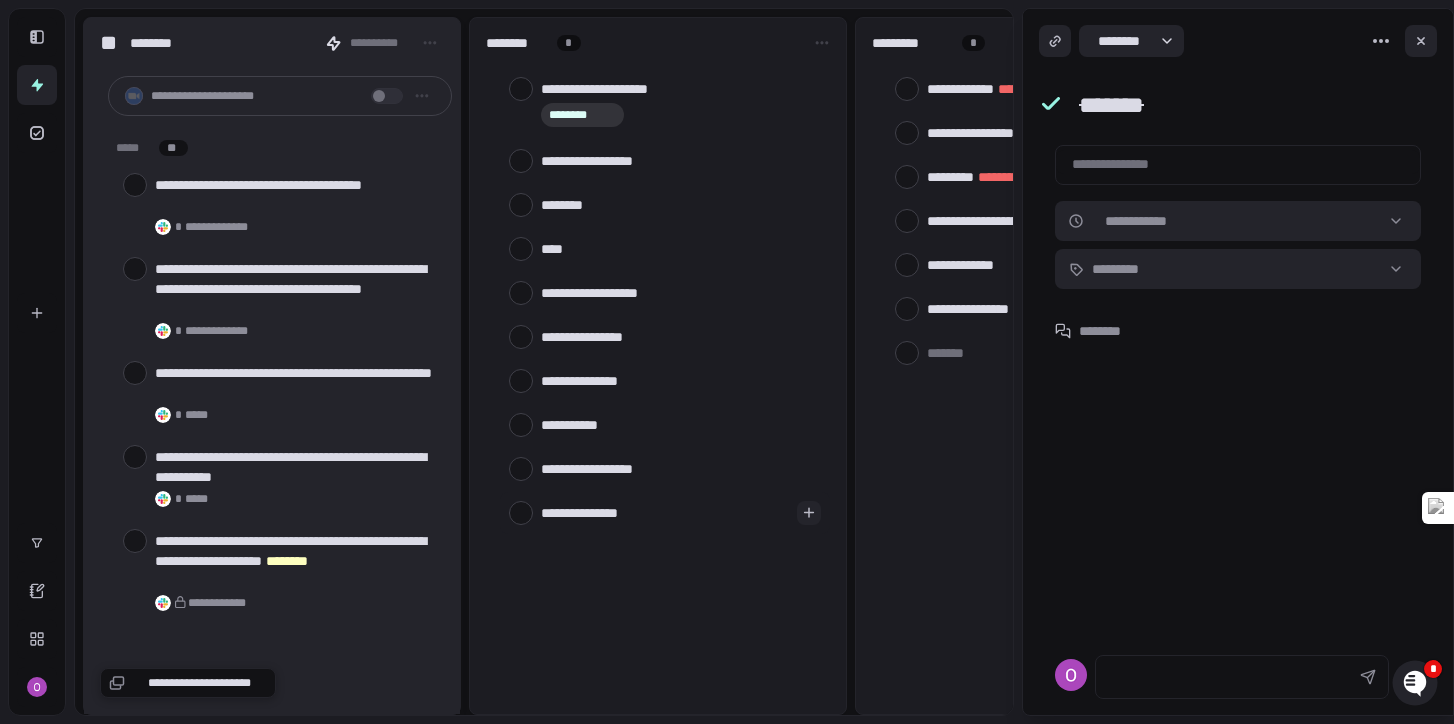 type on "**********" 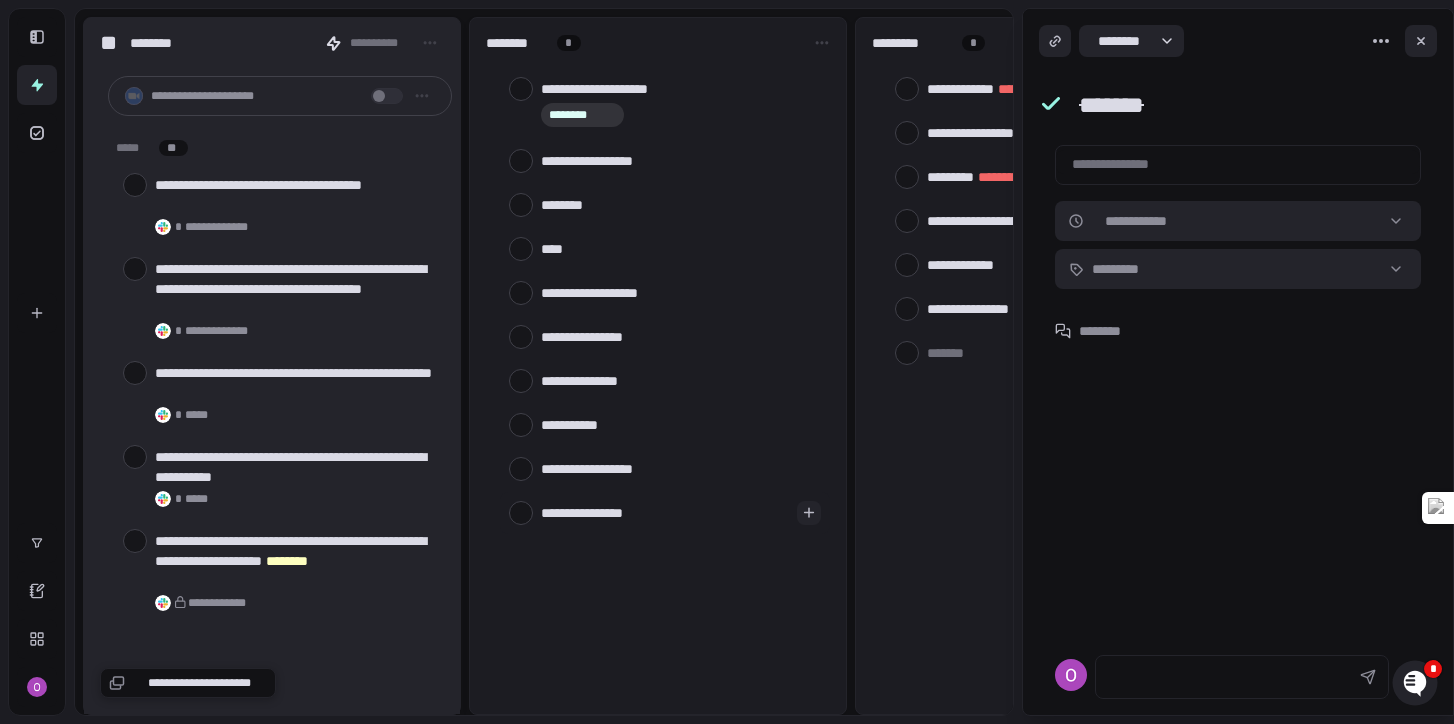 type on "**********" 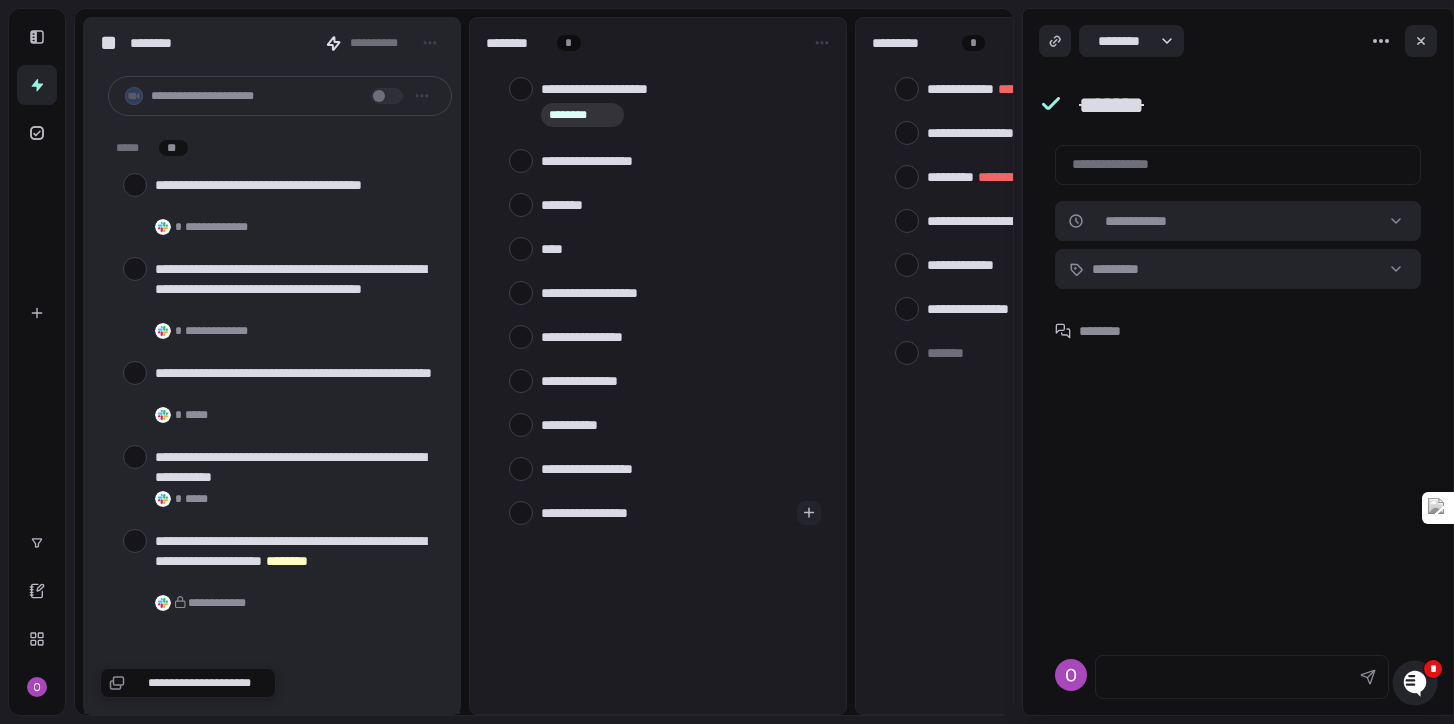 type on "**********" 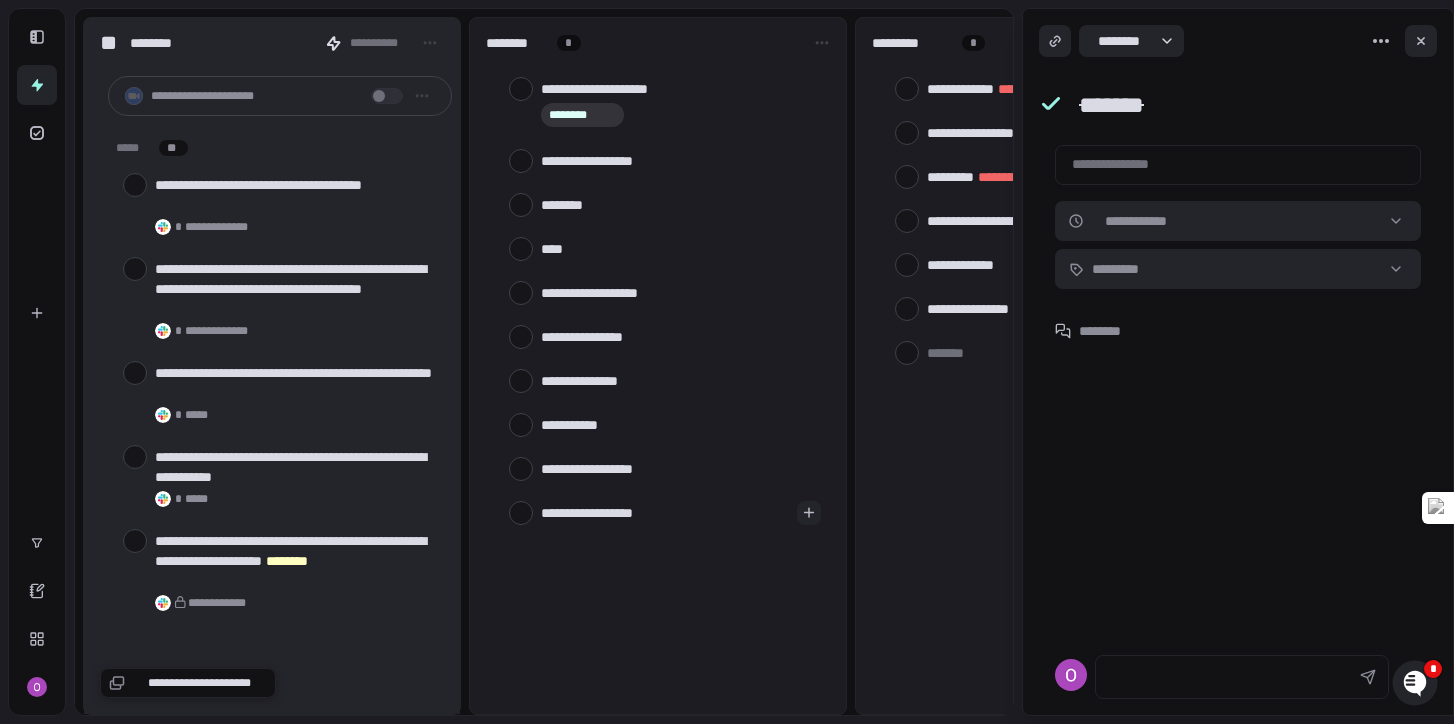 type on "**********" 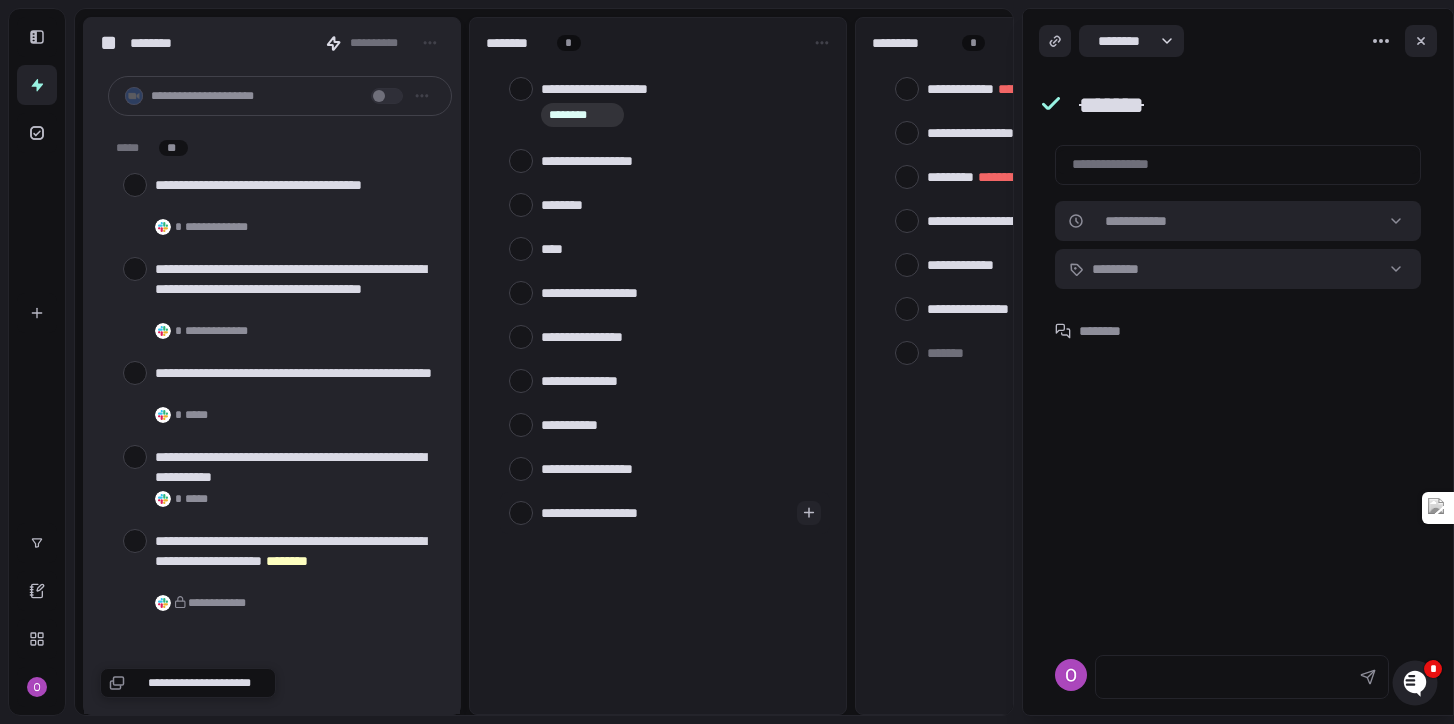 type on "**********" 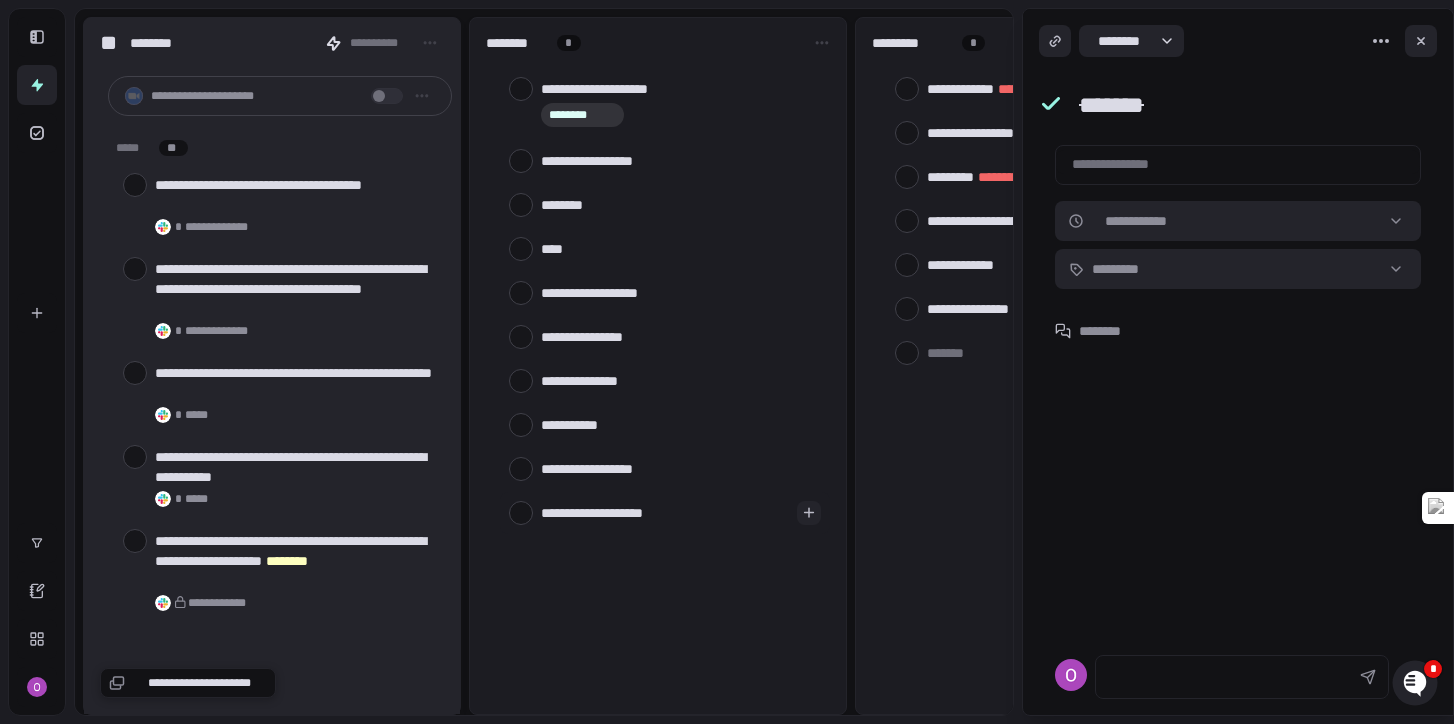 type on "**********" 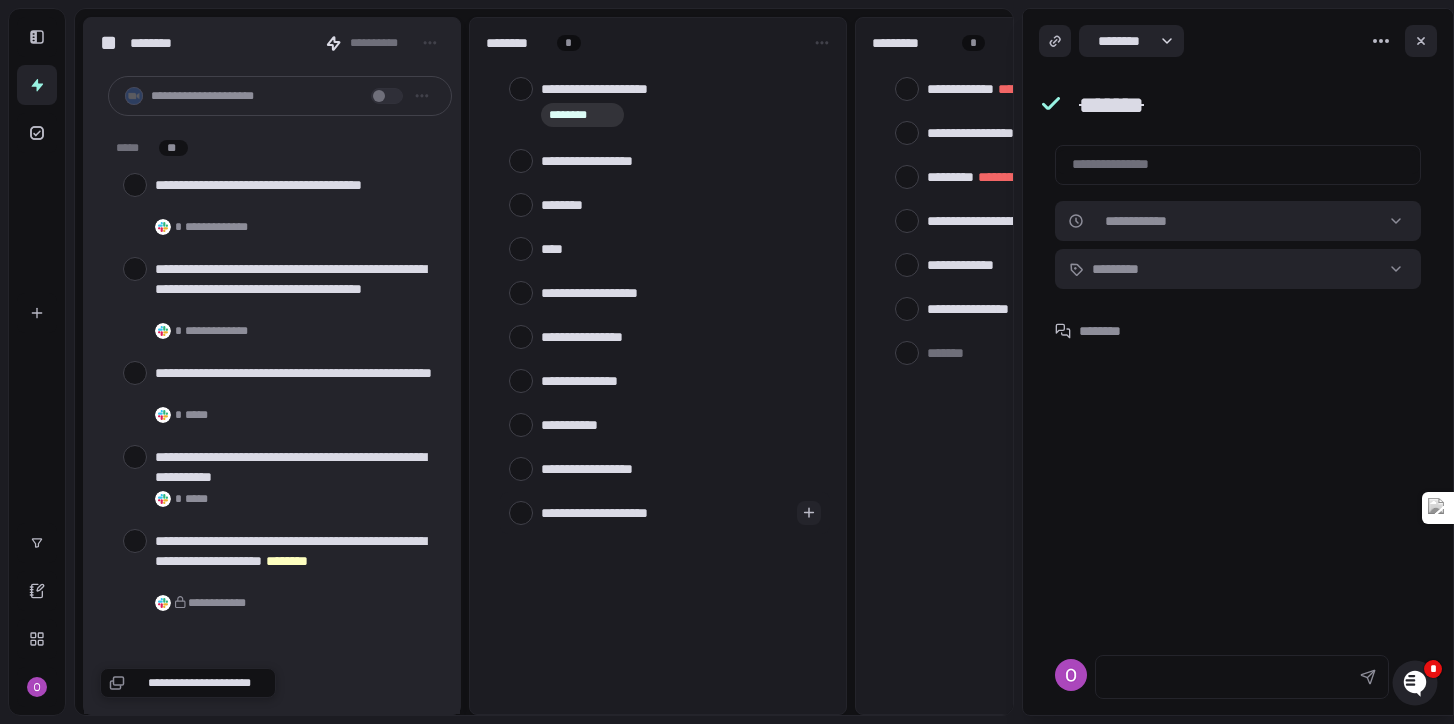 type on "**********" 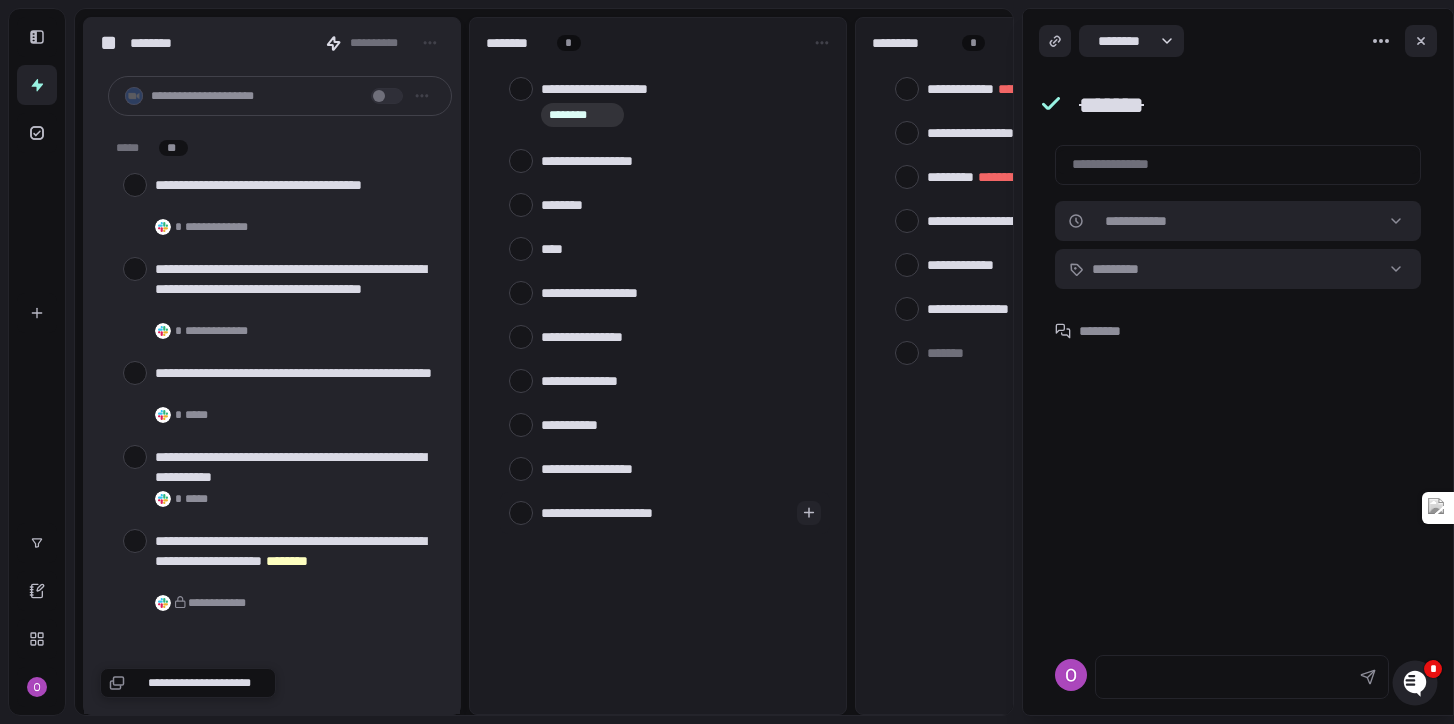 type on "**********" 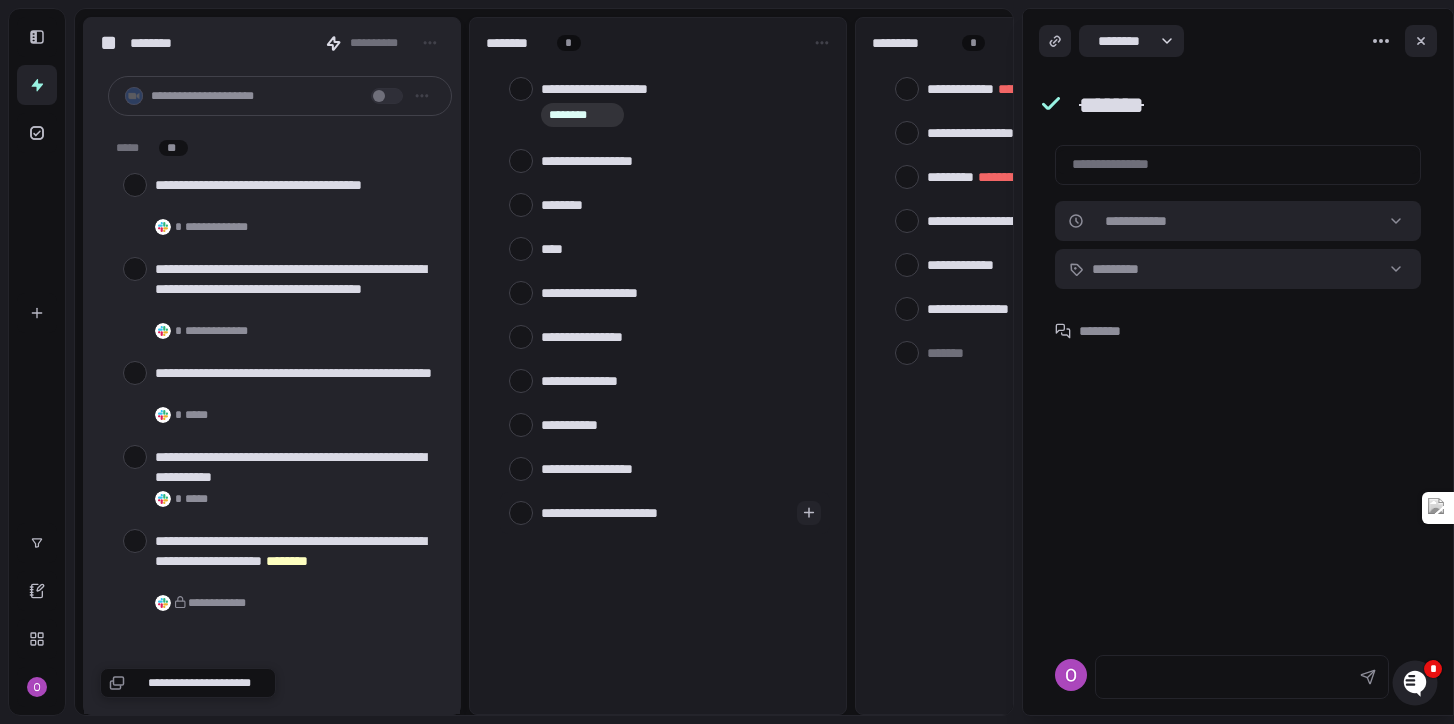 type on "**********" 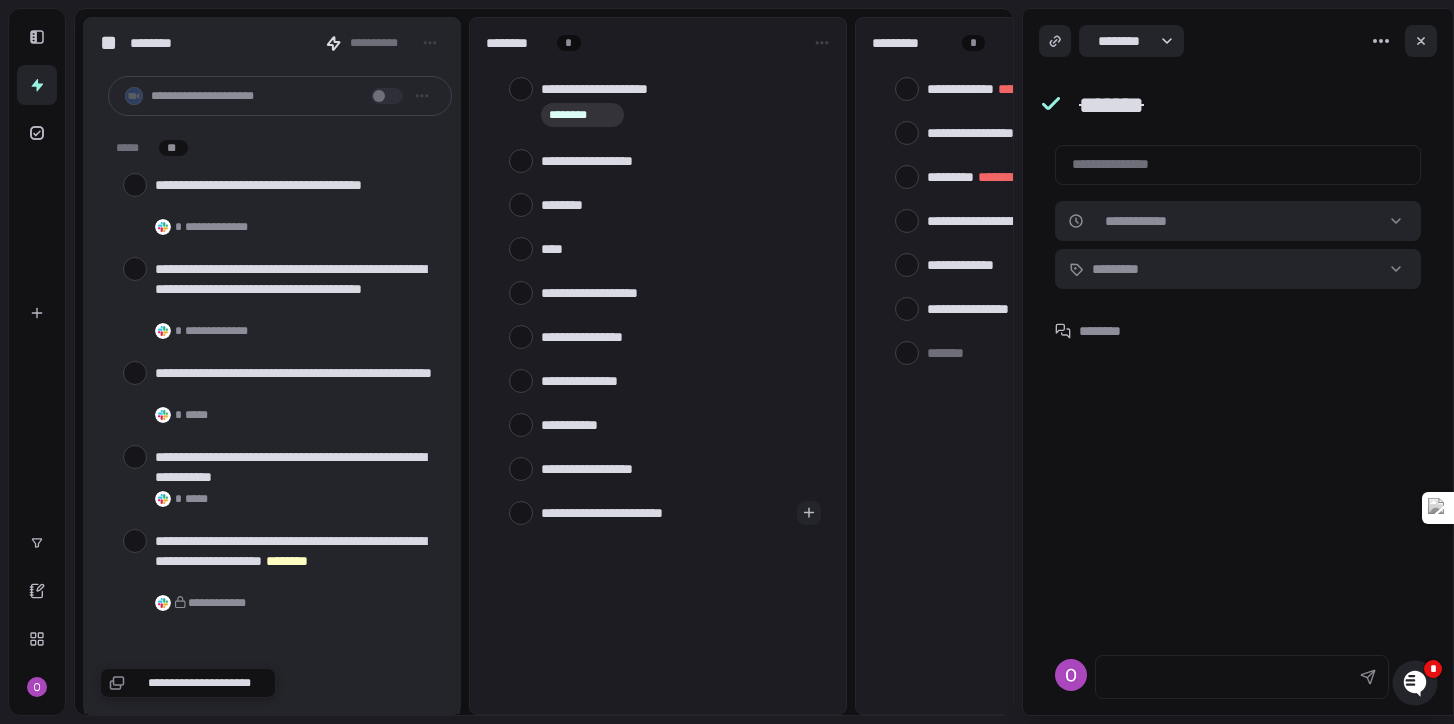 type on "**********" 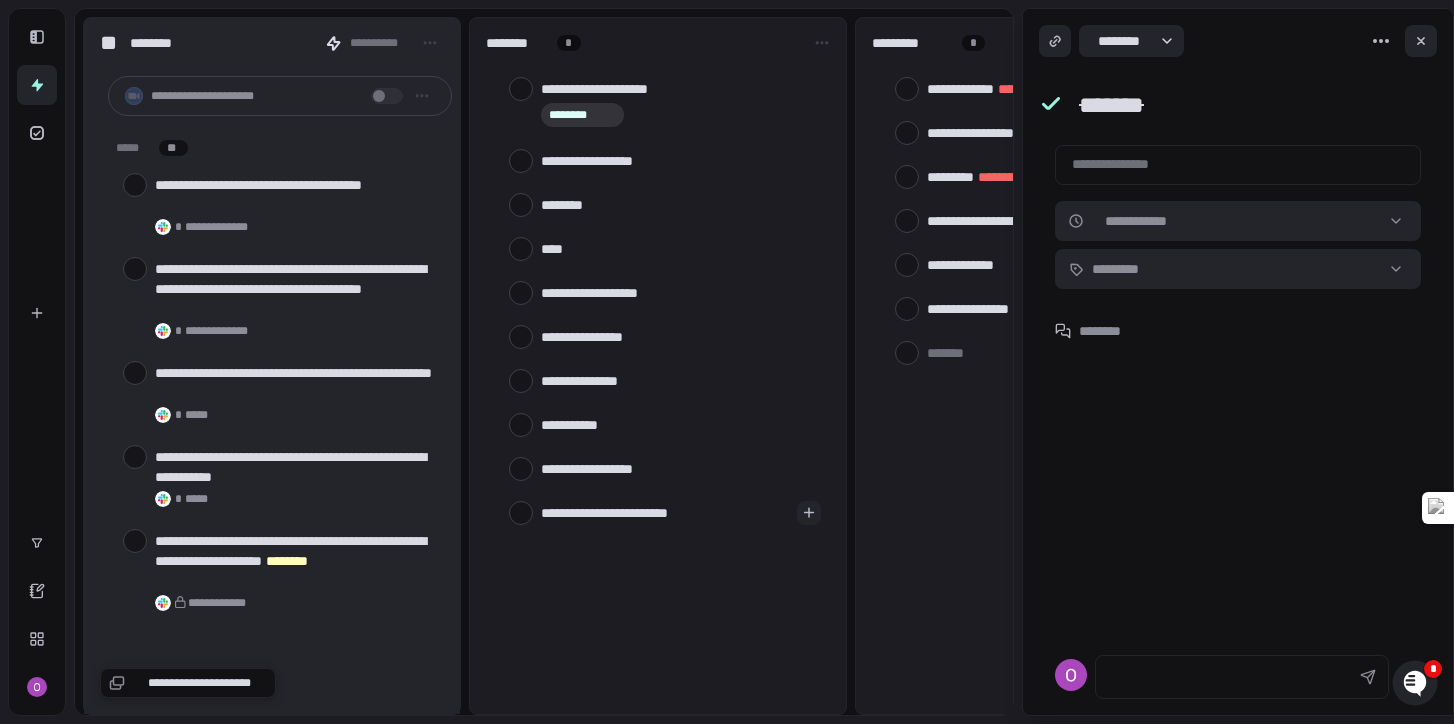 type on "**********" 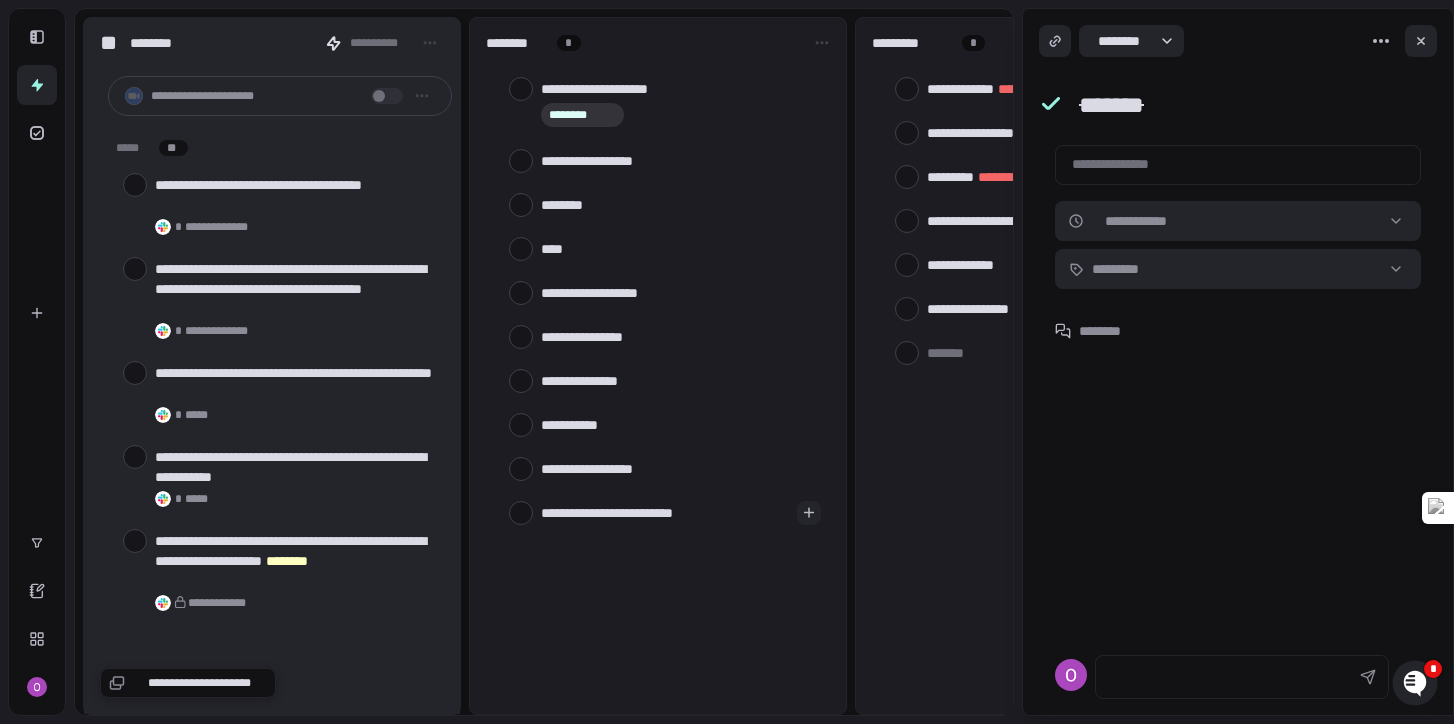 type 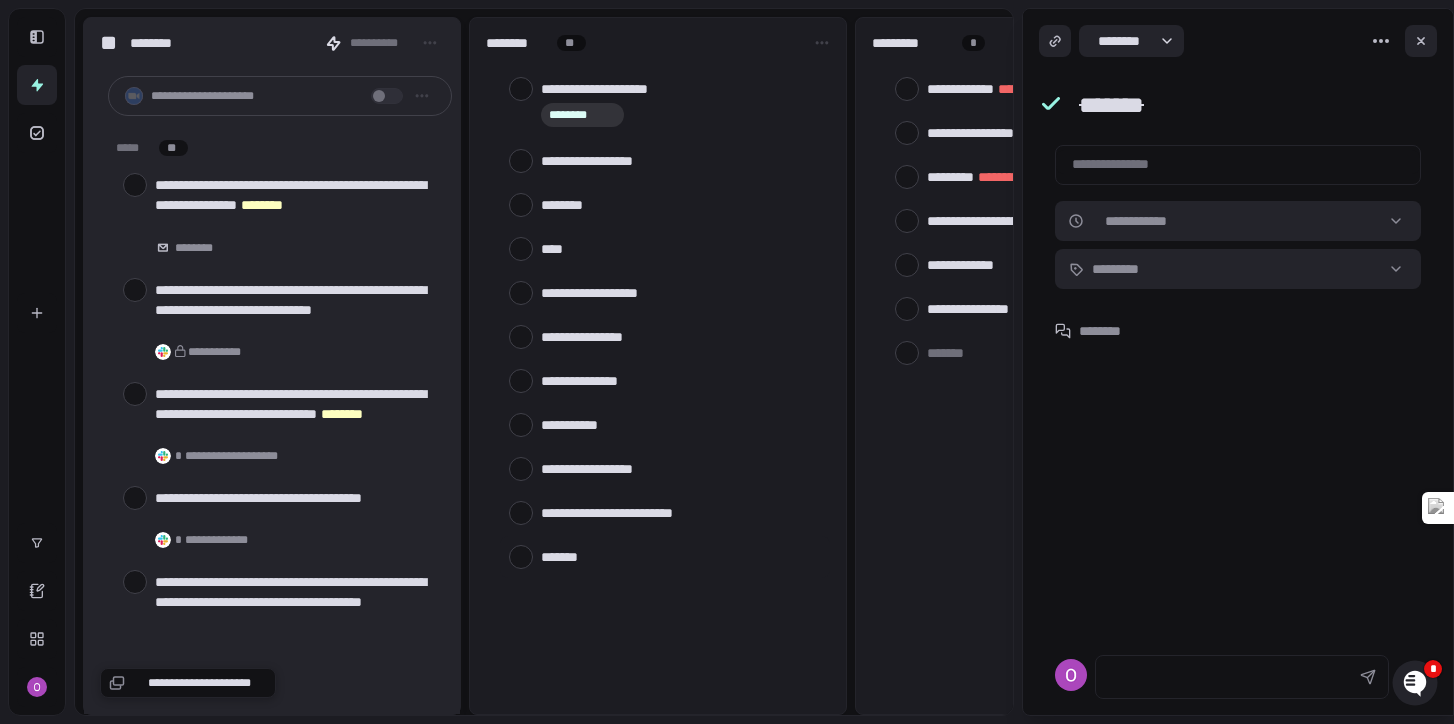 click at bounding box center (681, 556) 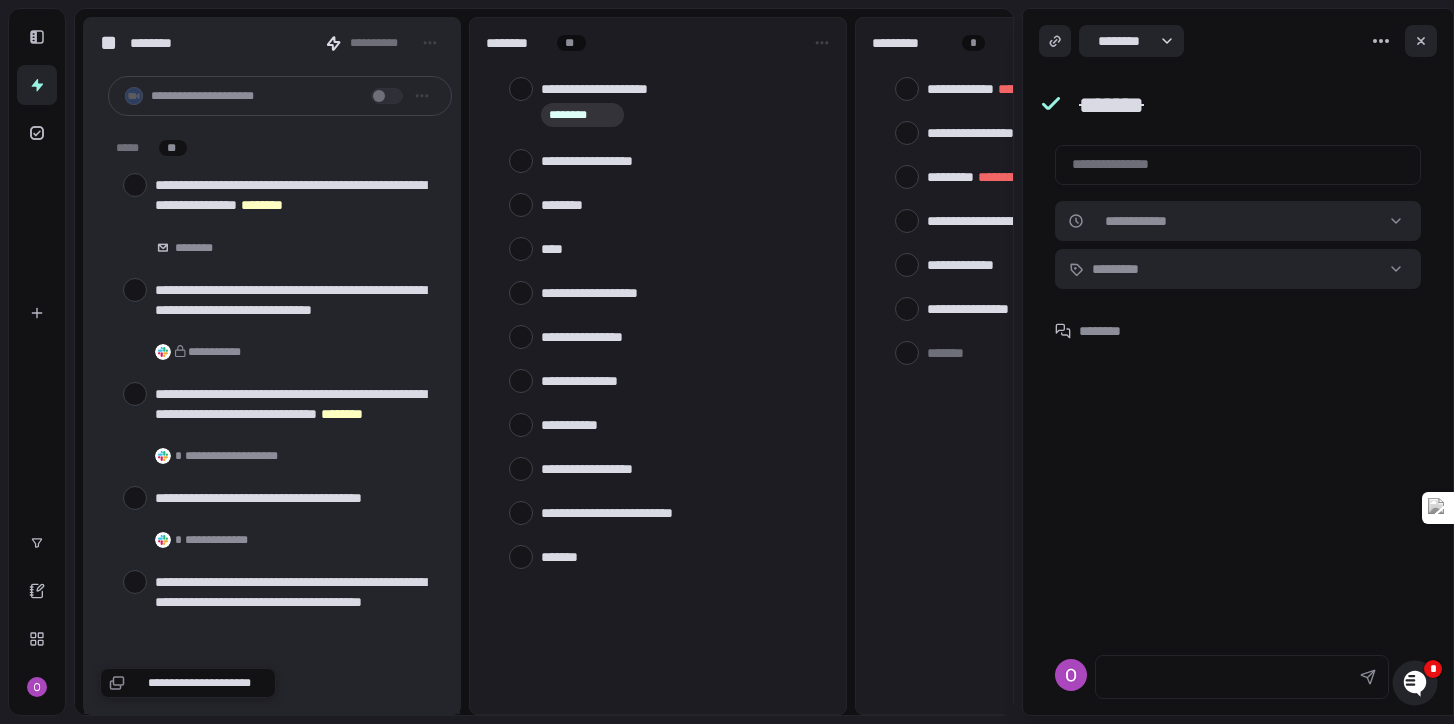 type on "*" 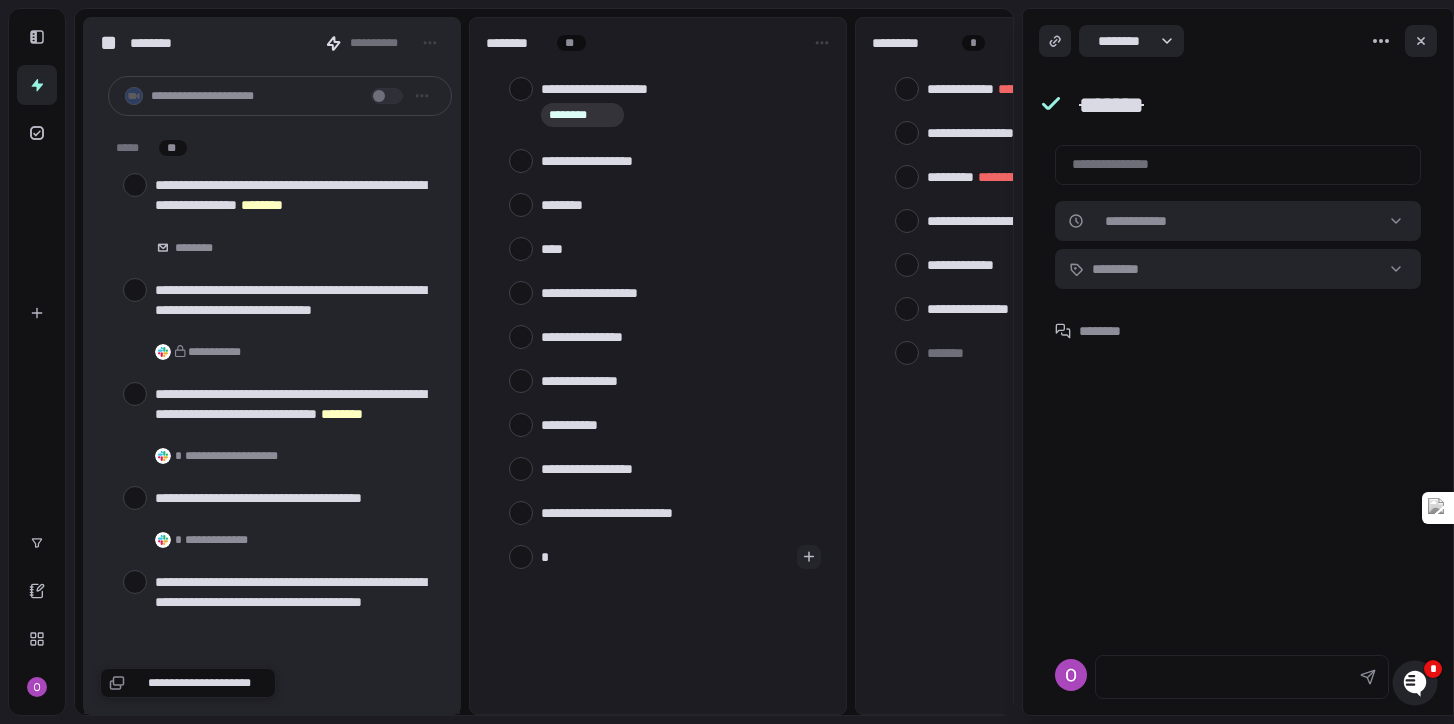 type on "**" 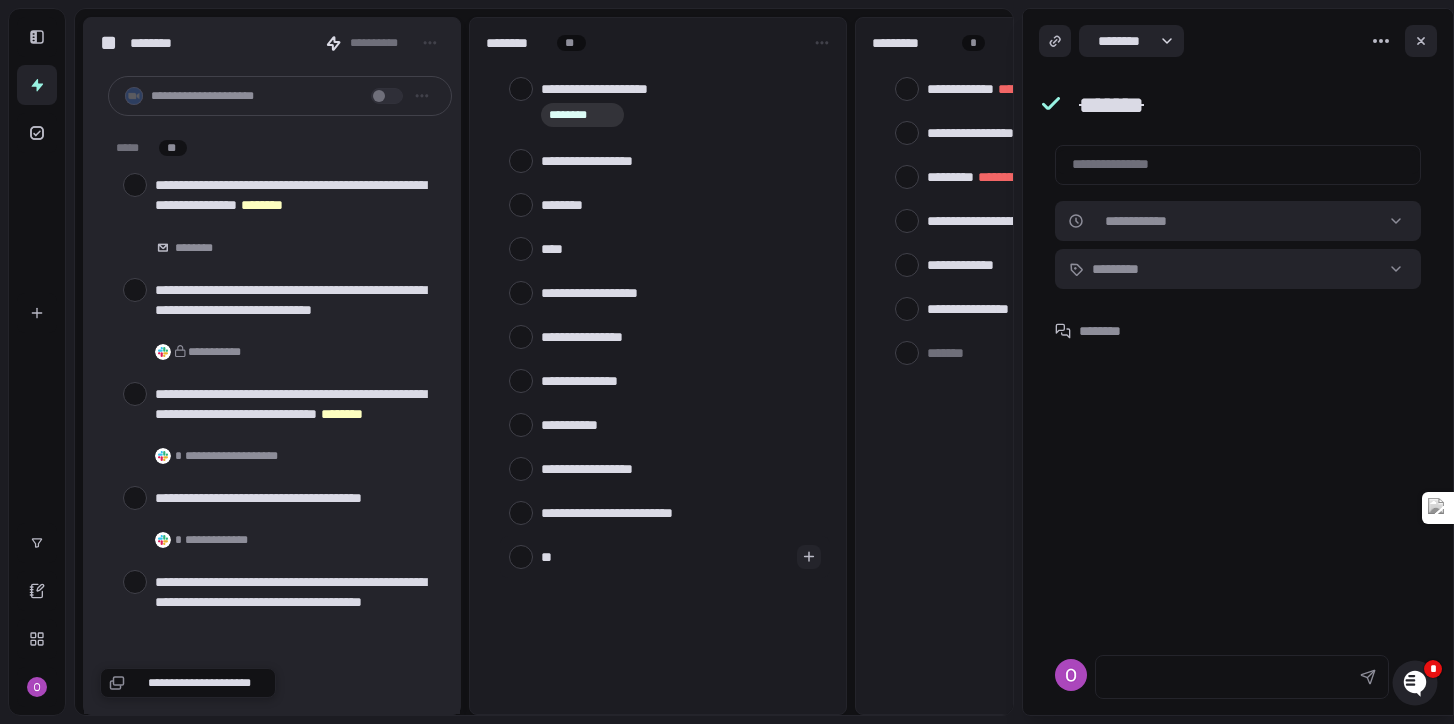 type on "***" 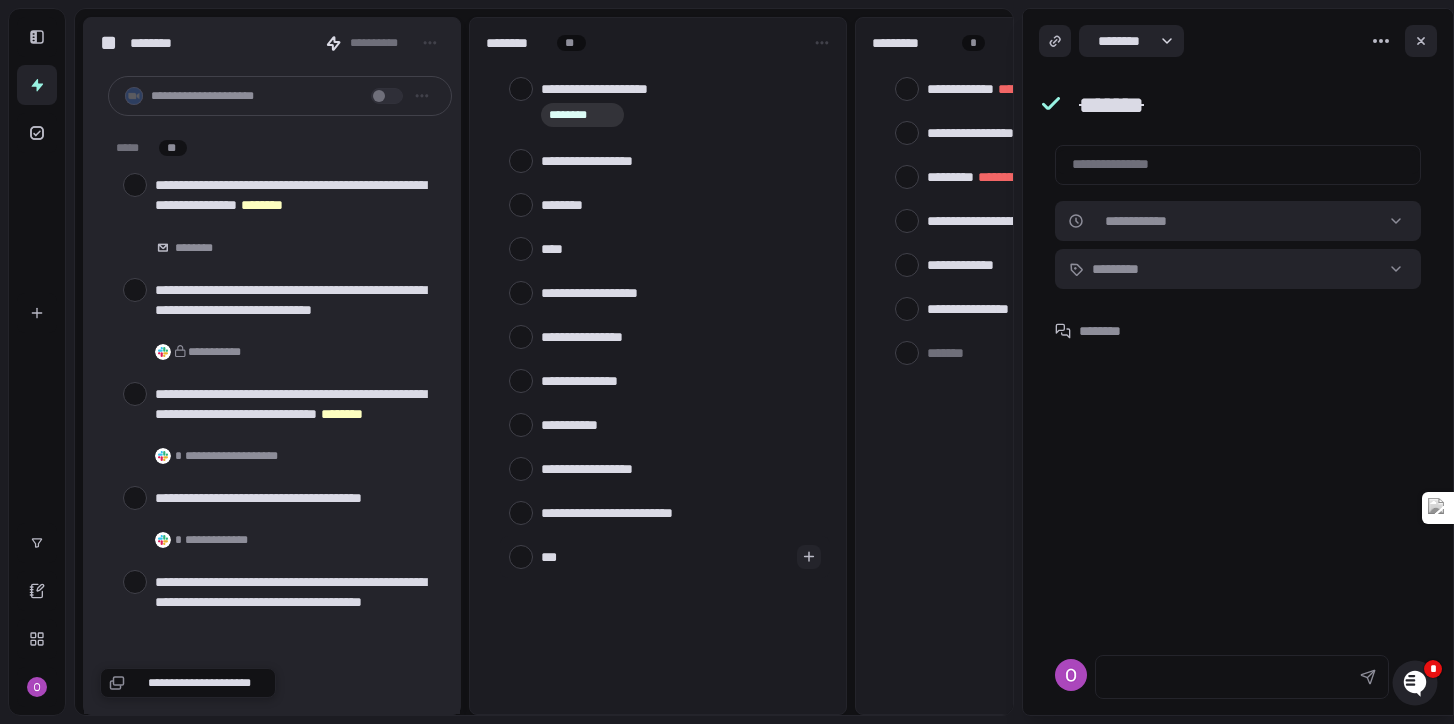 type on "****" 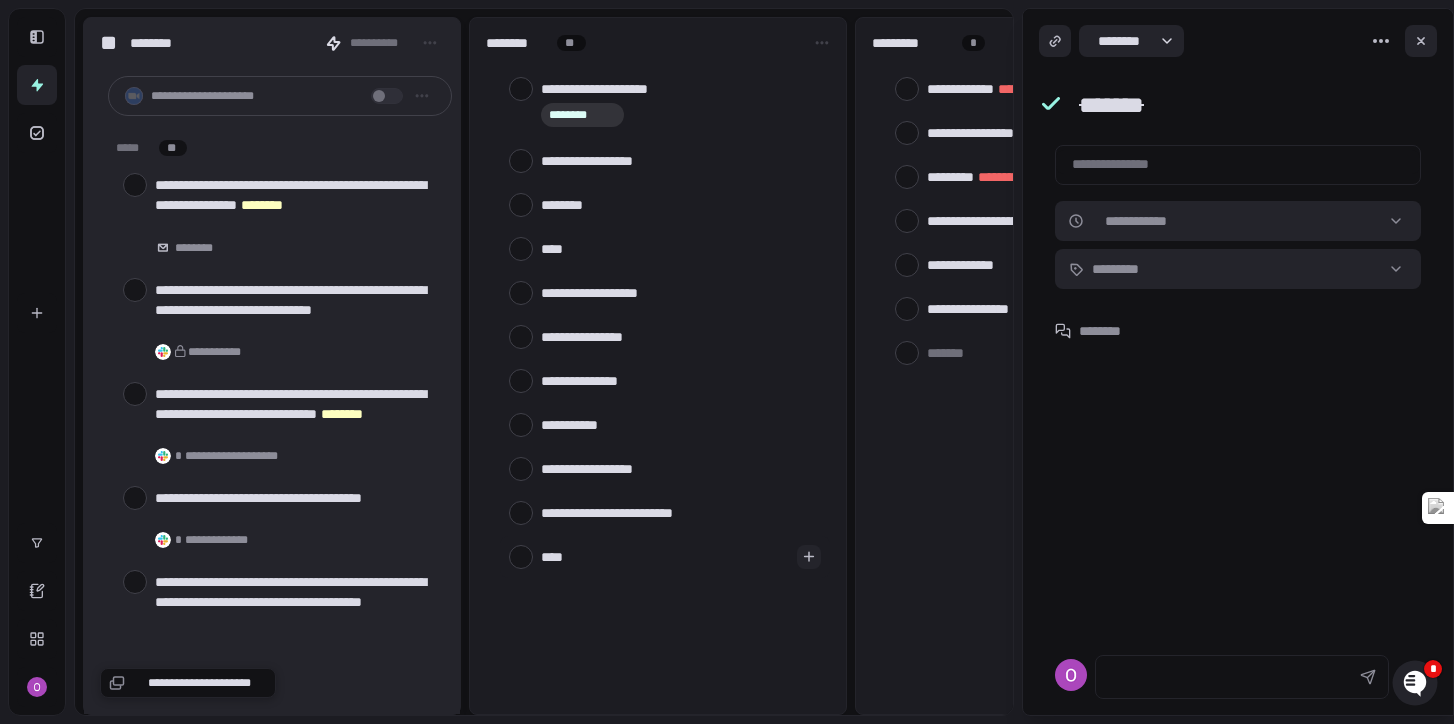 type on "*****" 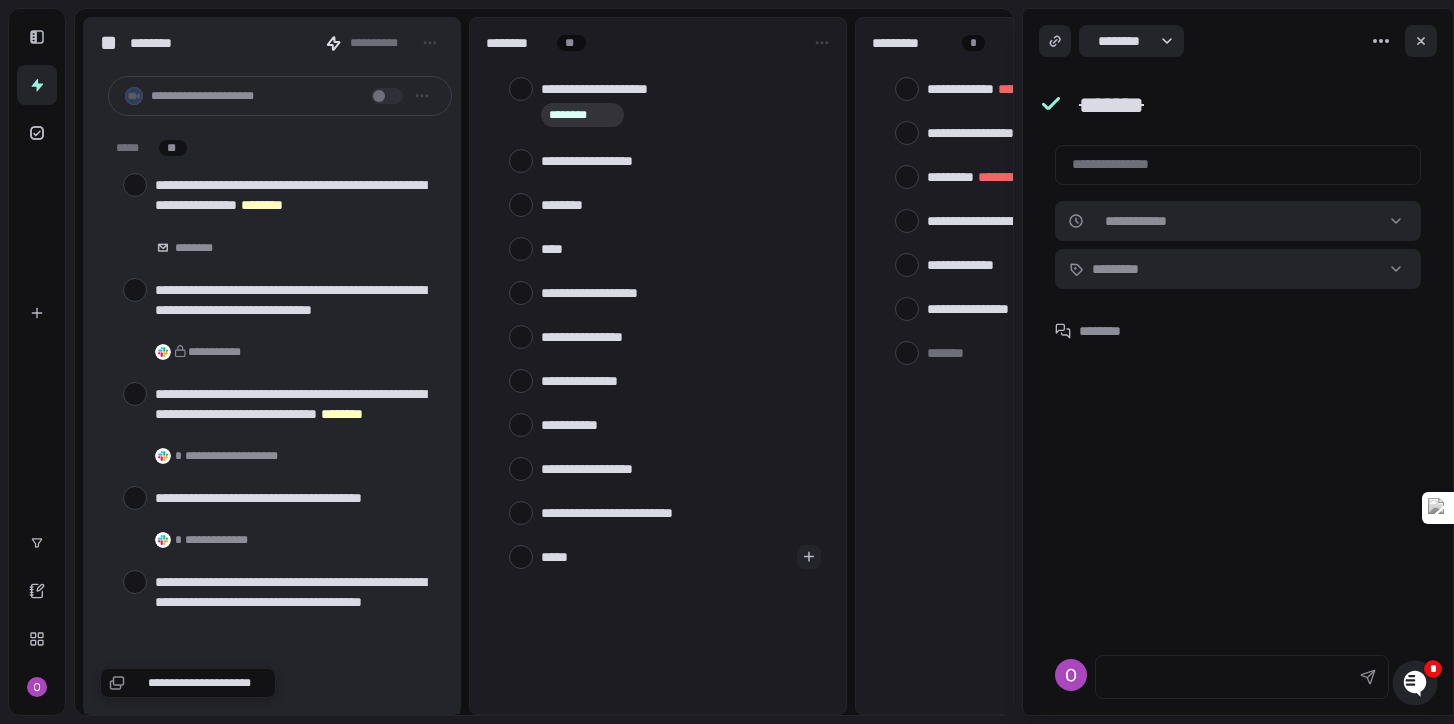 type on "******" 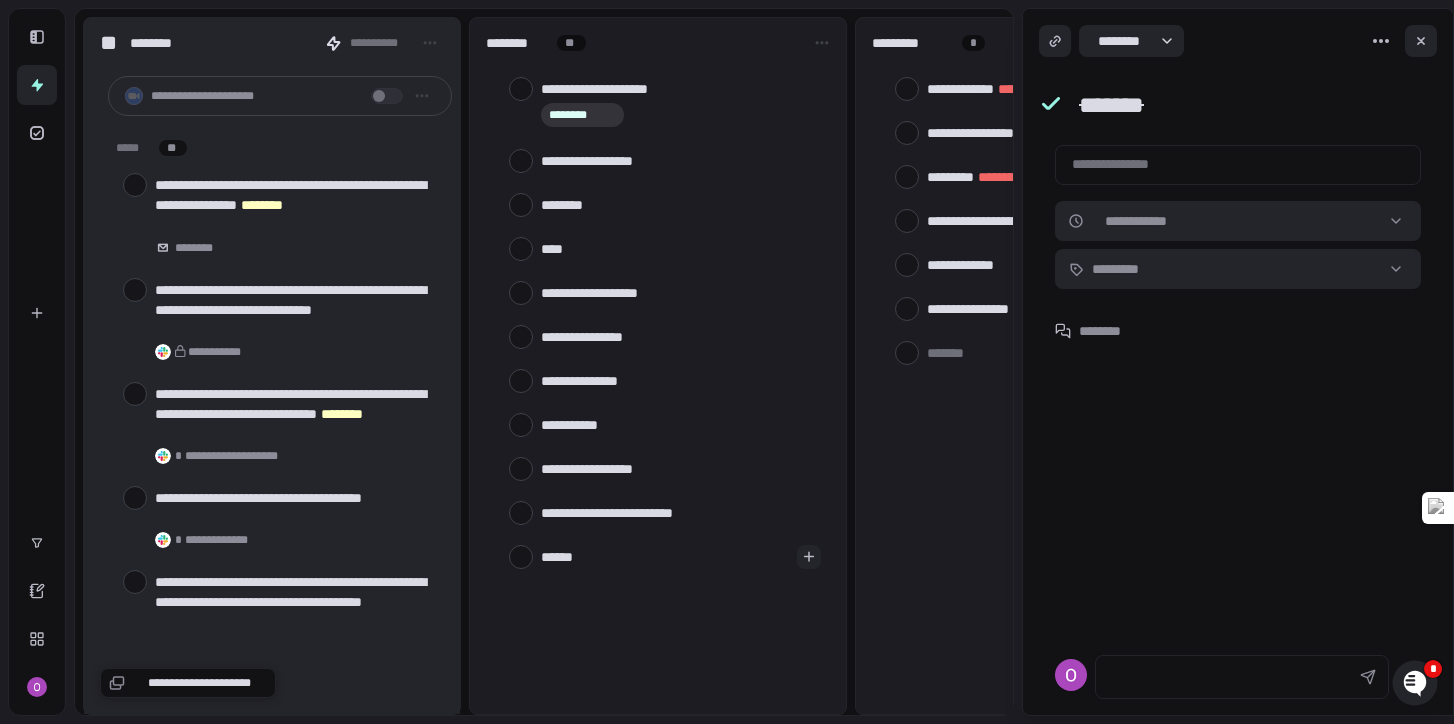 type on "******" 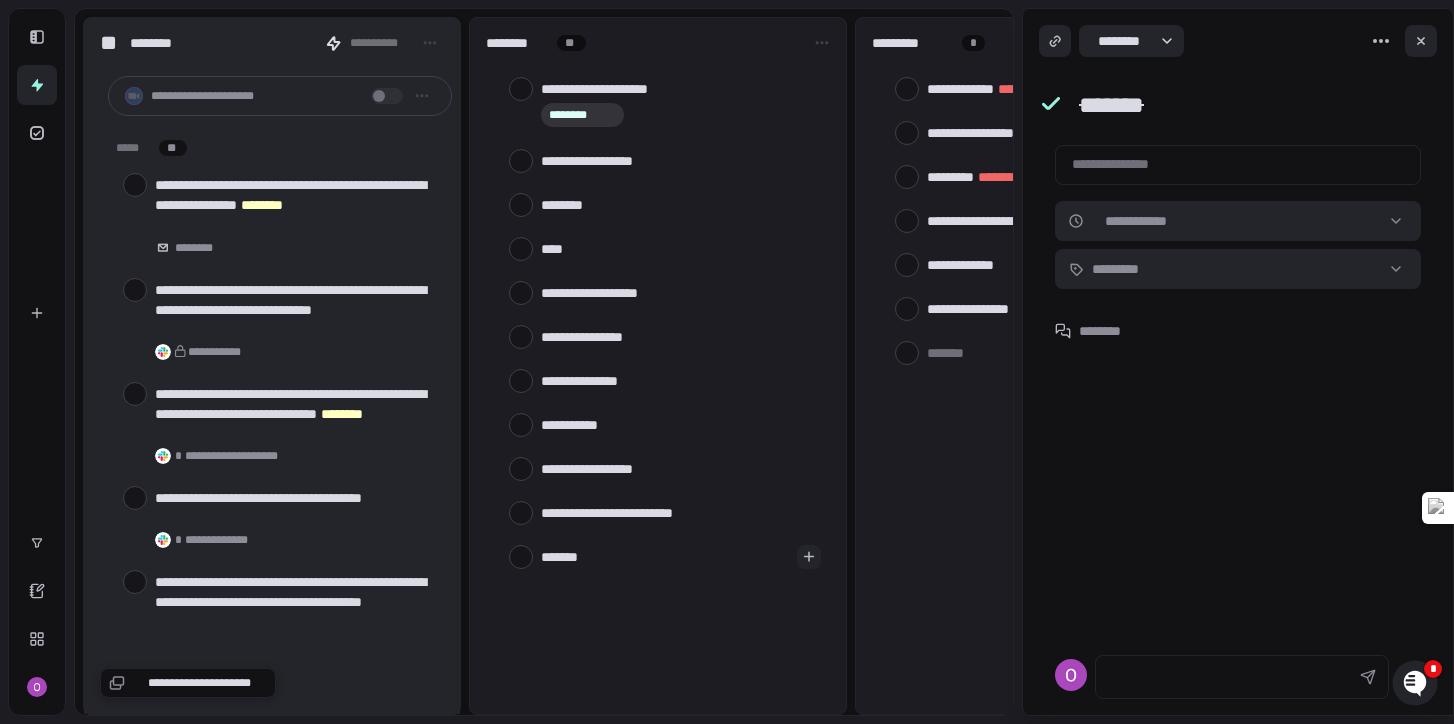 type on "********" 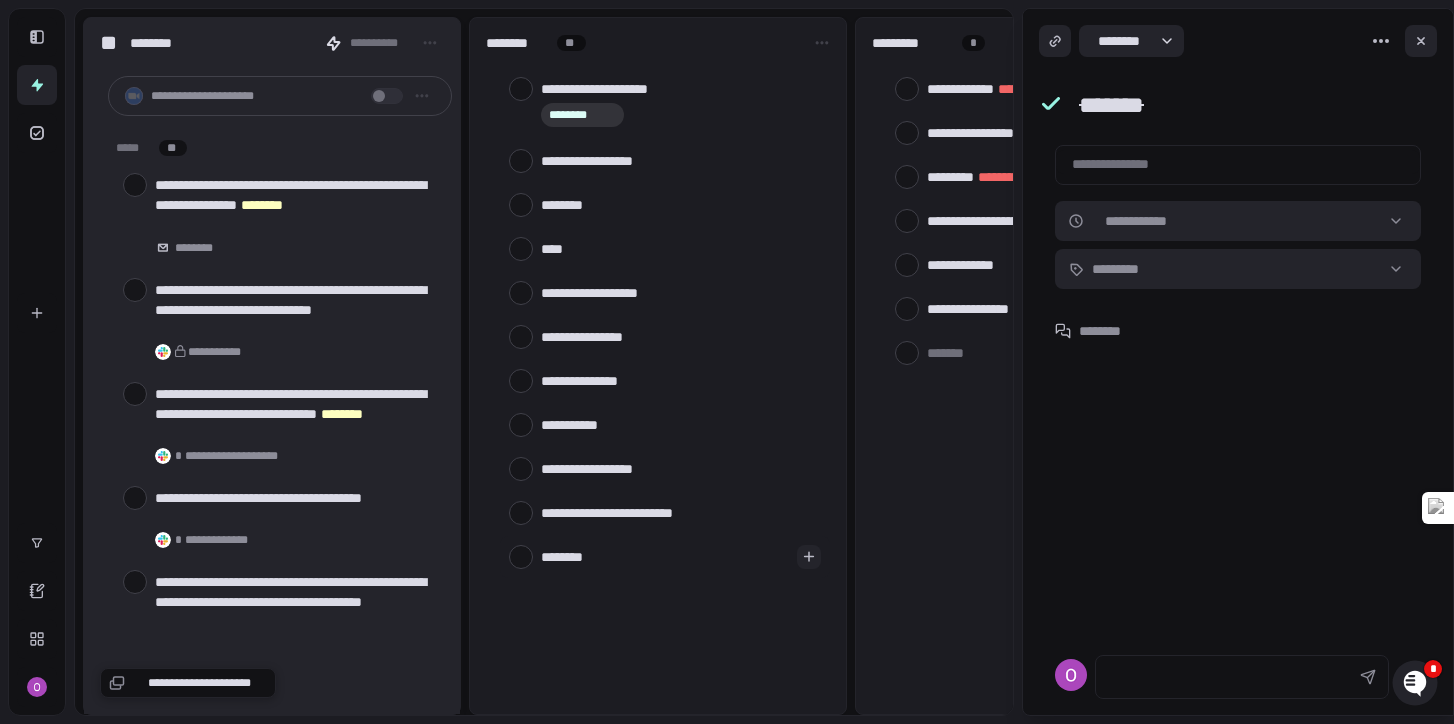 type on "*********" 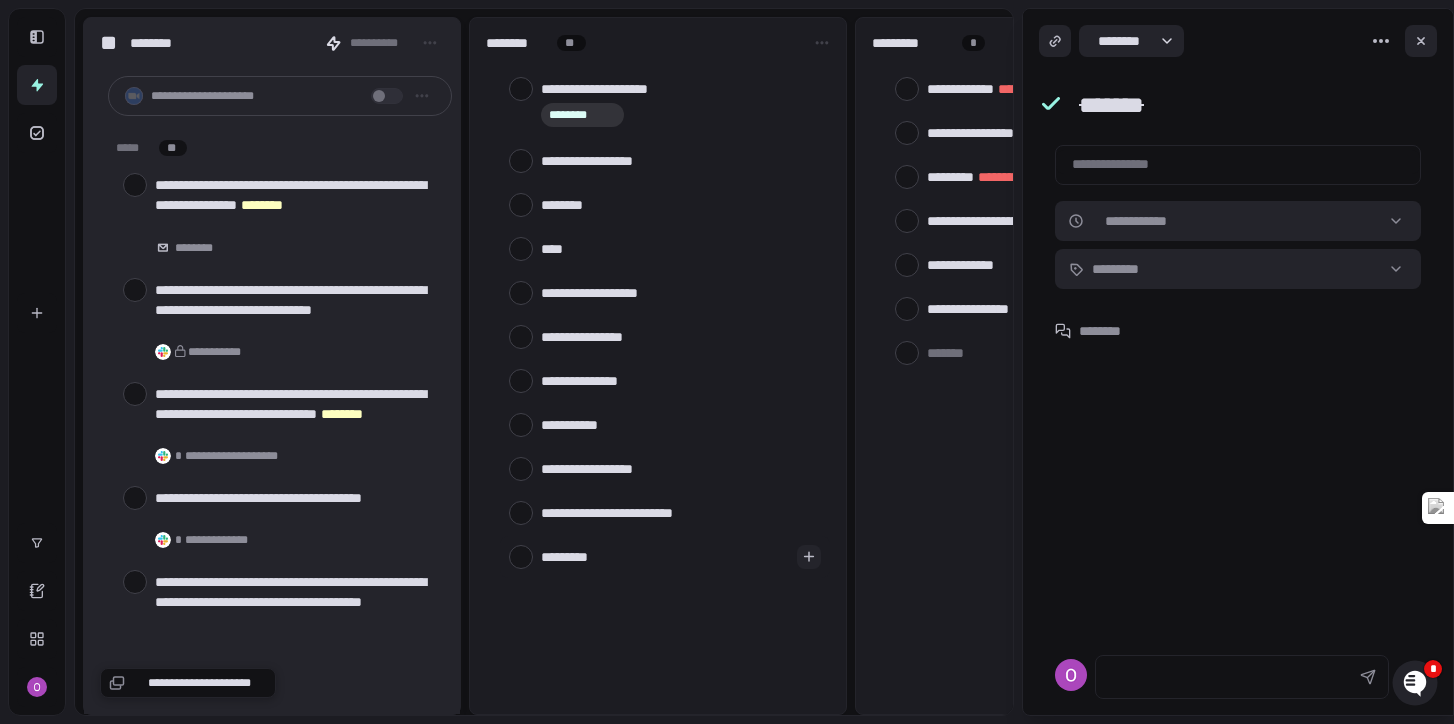 type on "**********" 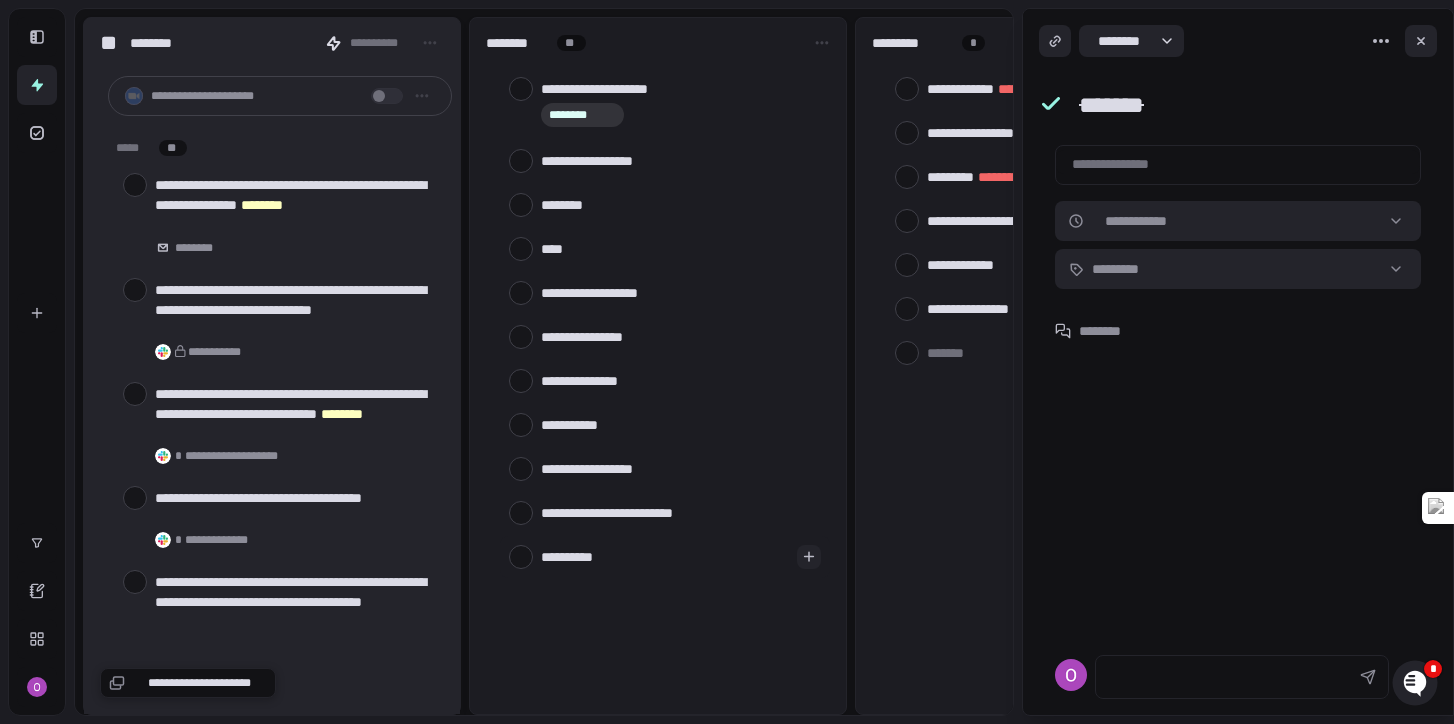 type on "**********" 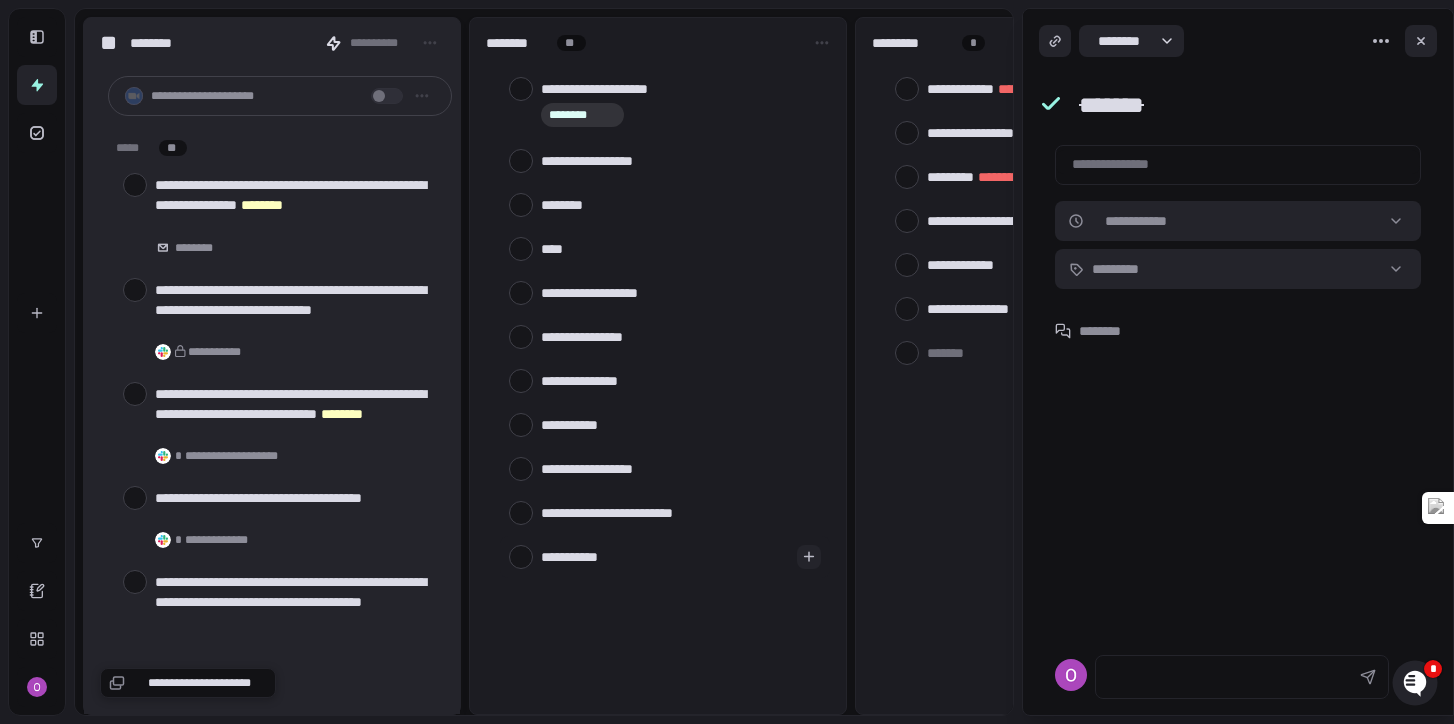 type 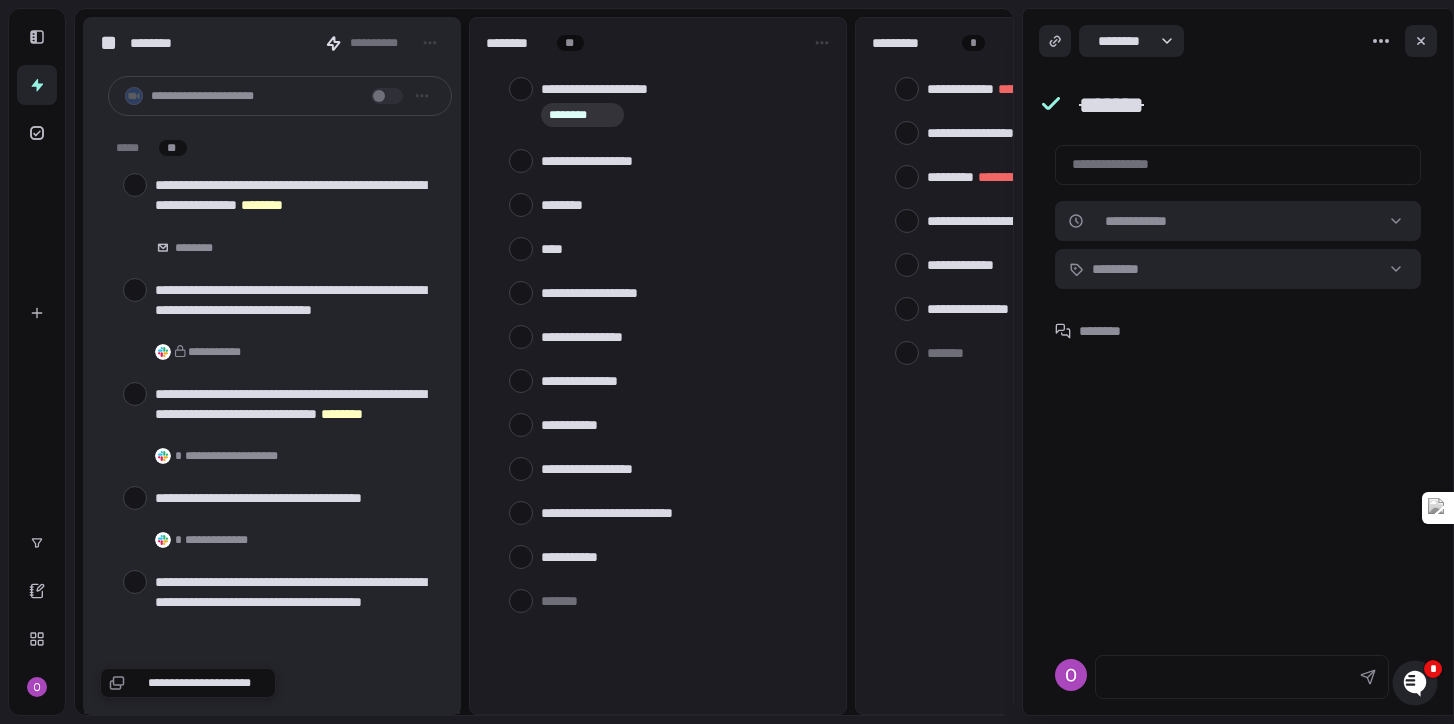 type on "*" 